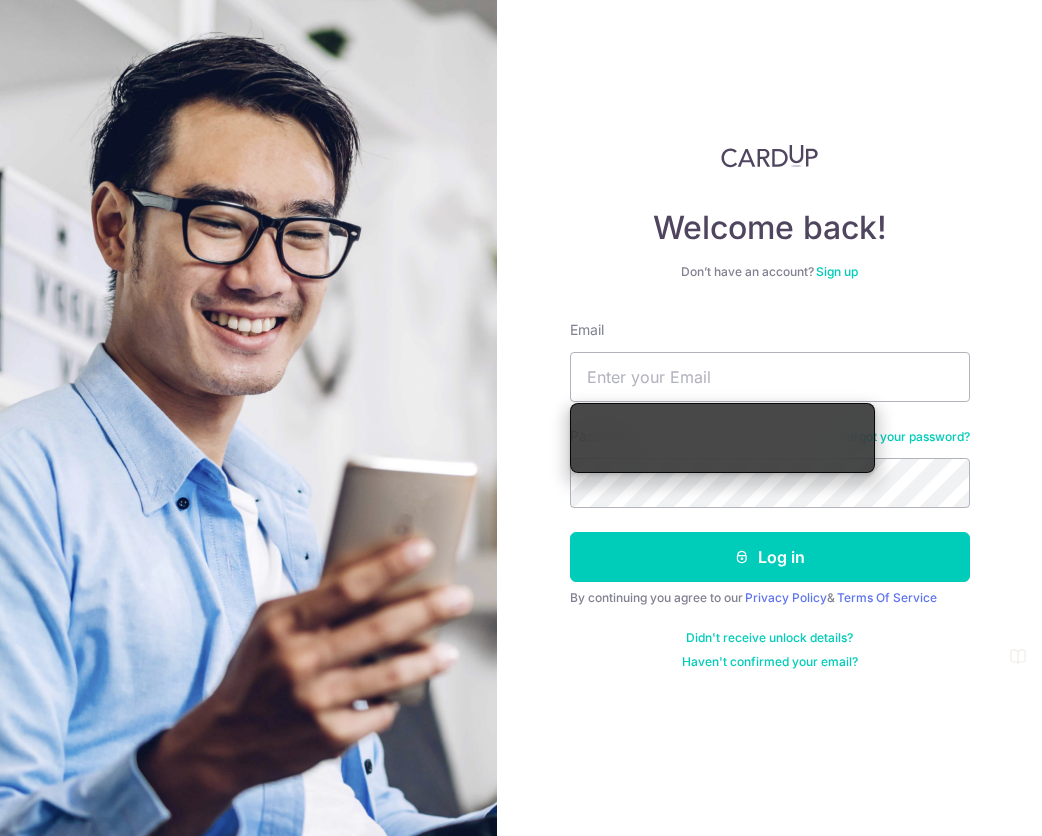 scroll, scrollTop: 0, scrollLeft: 0, axis: both 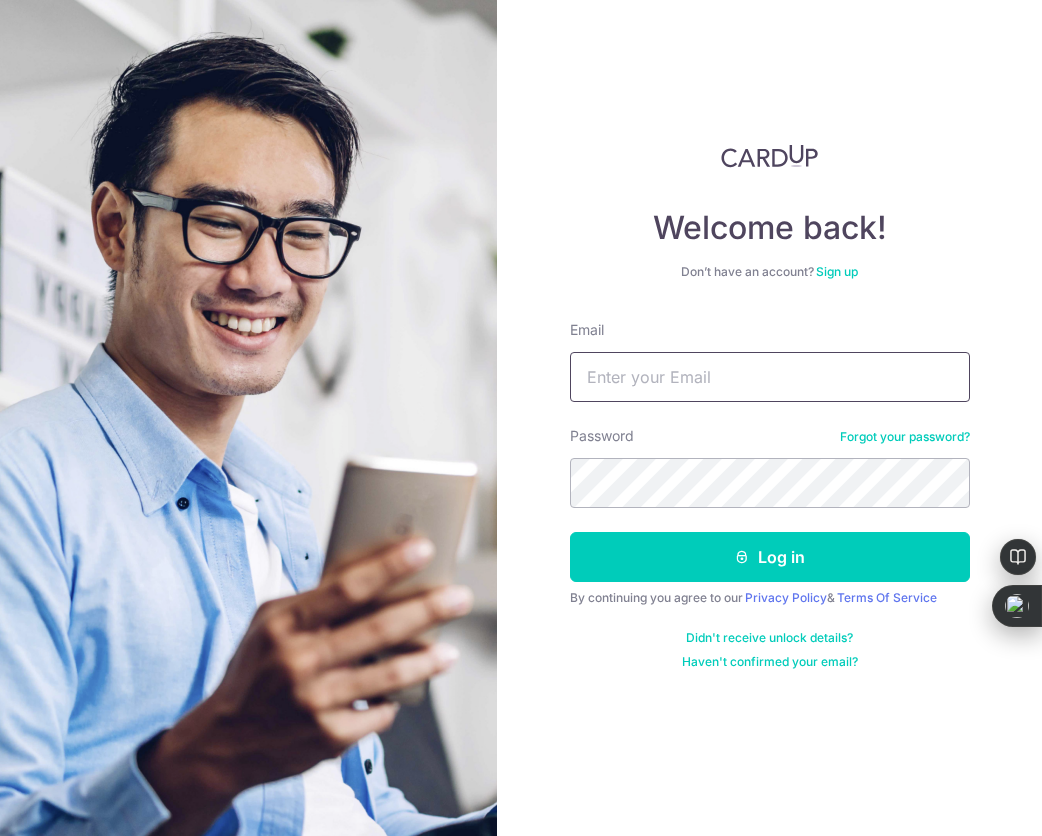 type on "[EMAIL_ADDRESS][DOMAIN_NAME]" 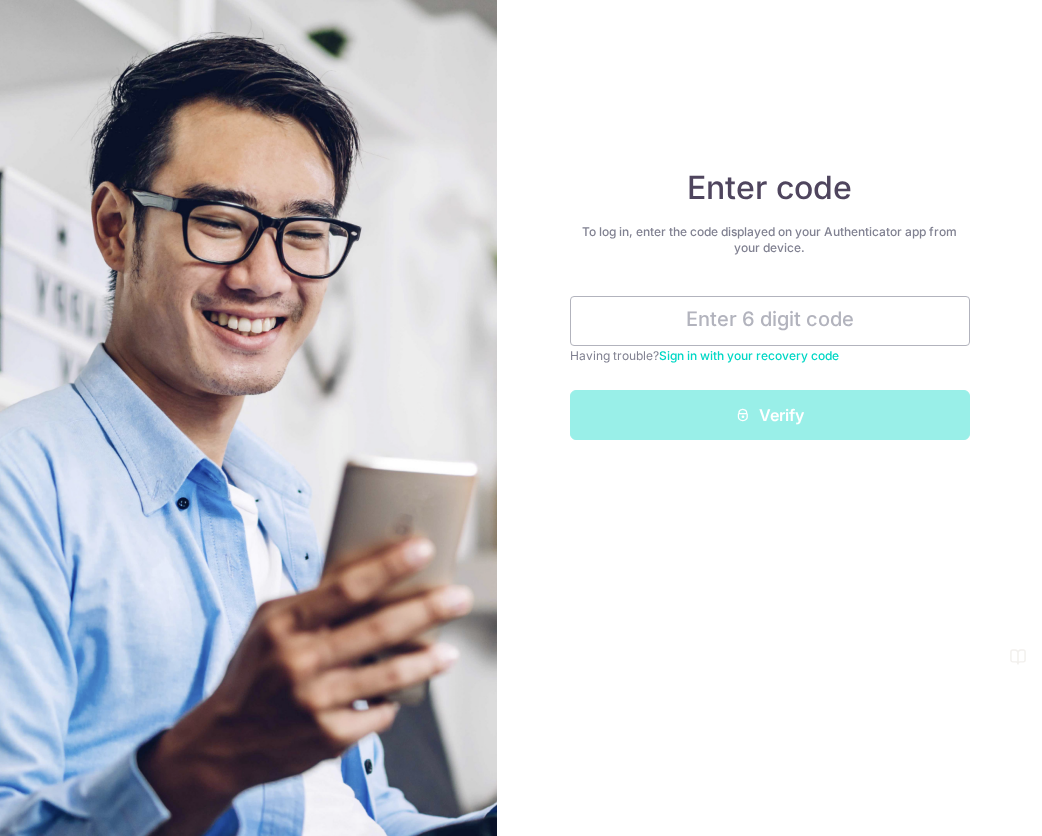 scroll, scrollTop: 0, scrollLeft: 0, axis: both 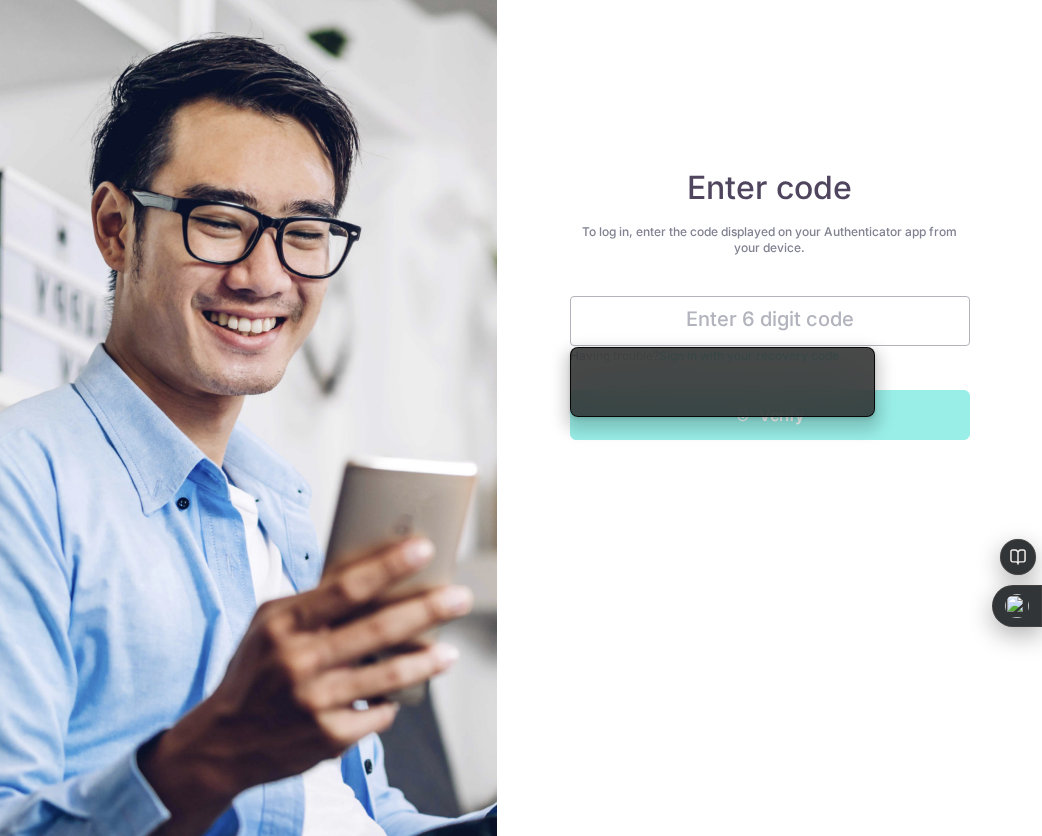 click on "Enter code
To log in, enter the code displayed on your Authenticator app from your device.
Having trouble?  Sign in with your recovery code
Verify" at bounding box center [769, 418] 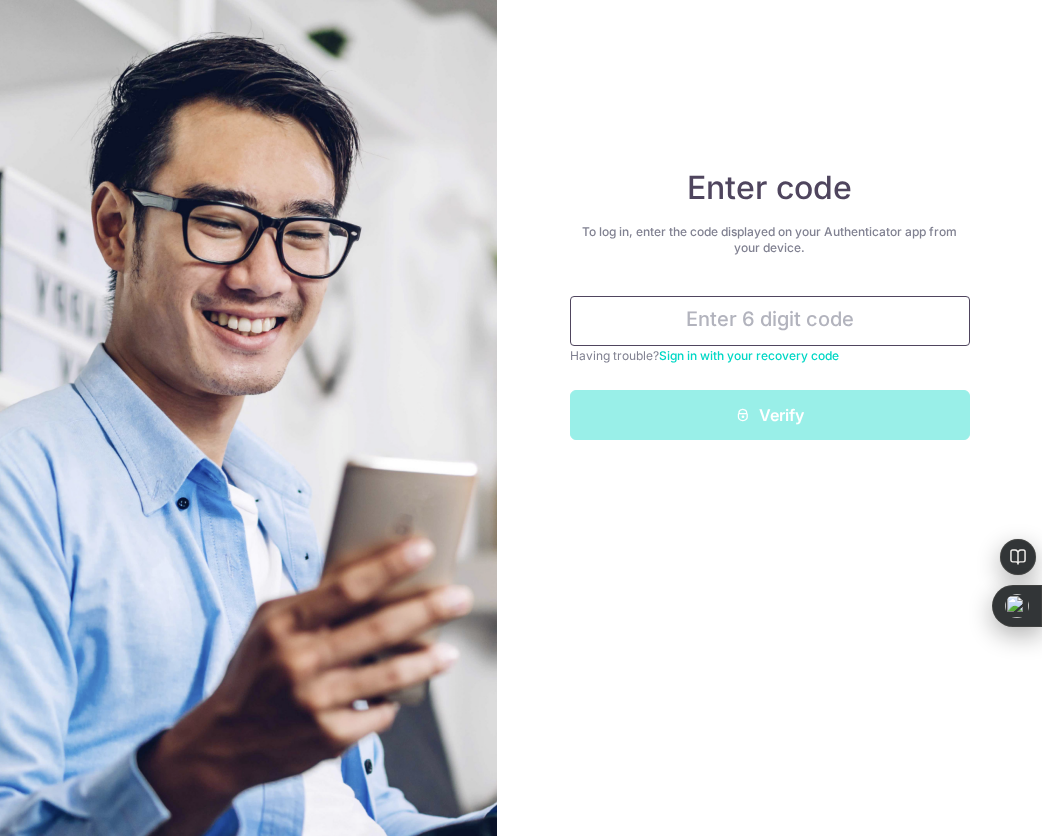 click at bounding box center [770, 321] 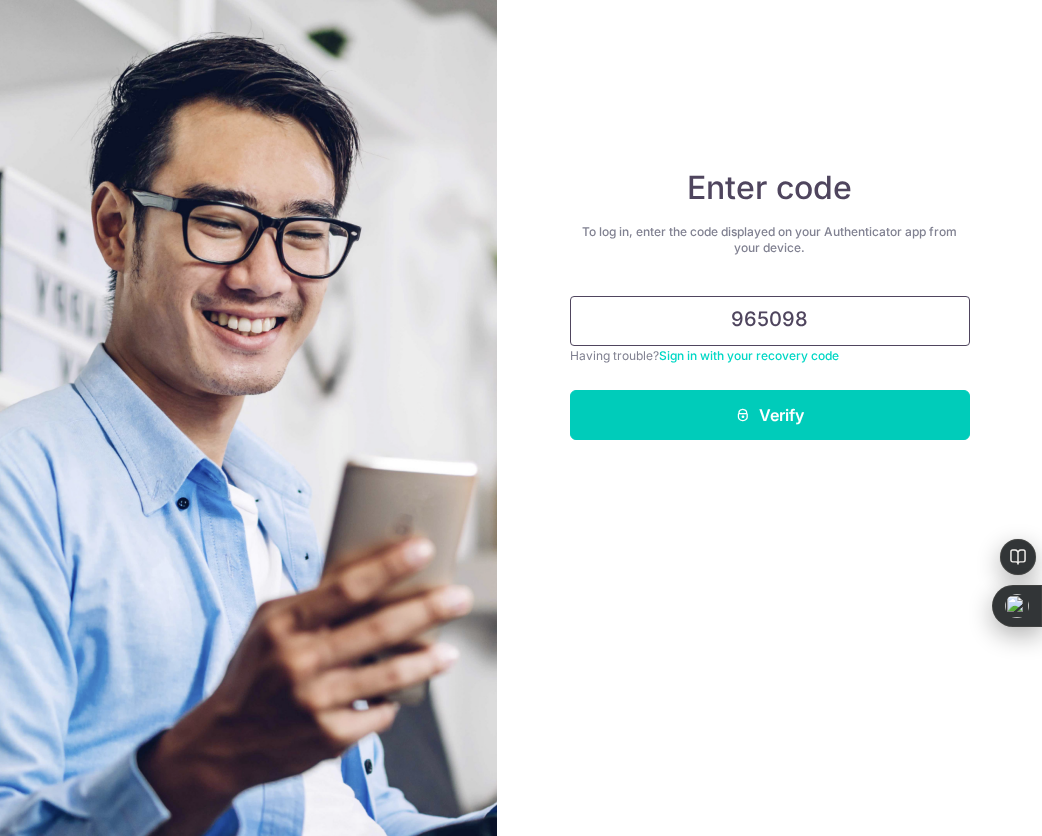 type on "965098" 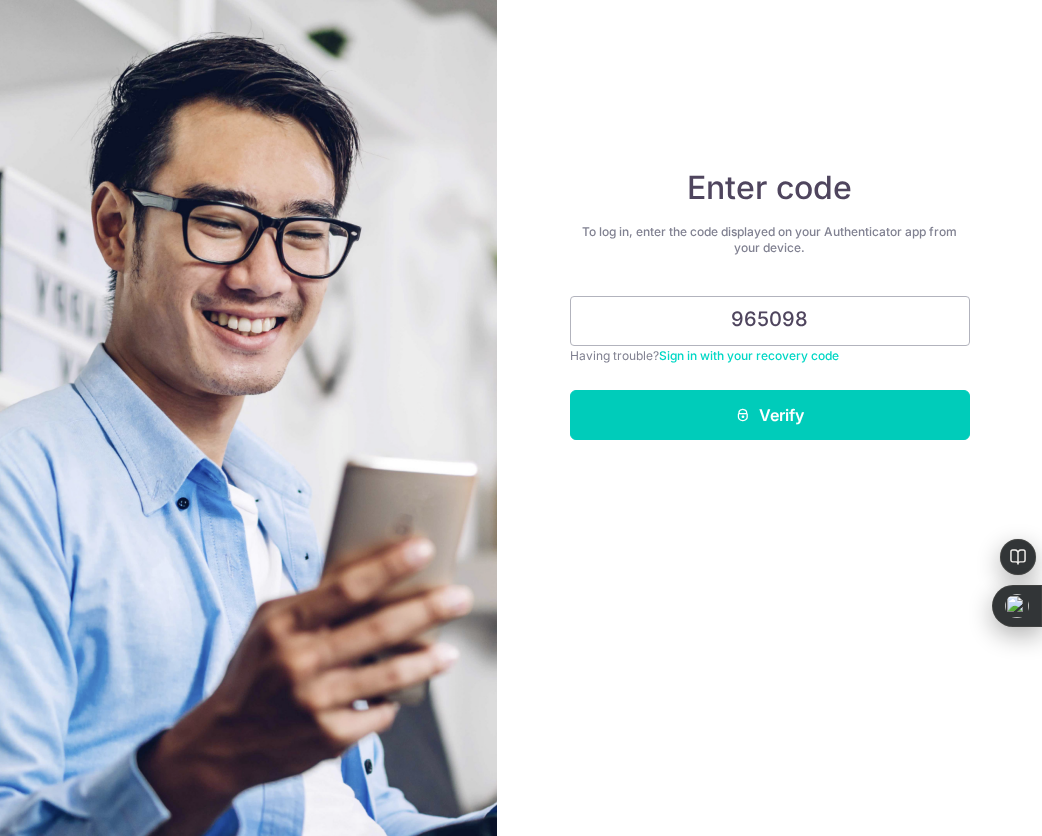 click on "Enter code
To log in, enter the code displayed on your Authenticator app from your device.
965098
Having trouble?  Sign in with your recovery code
Verify" at bounding box center [769, 418] 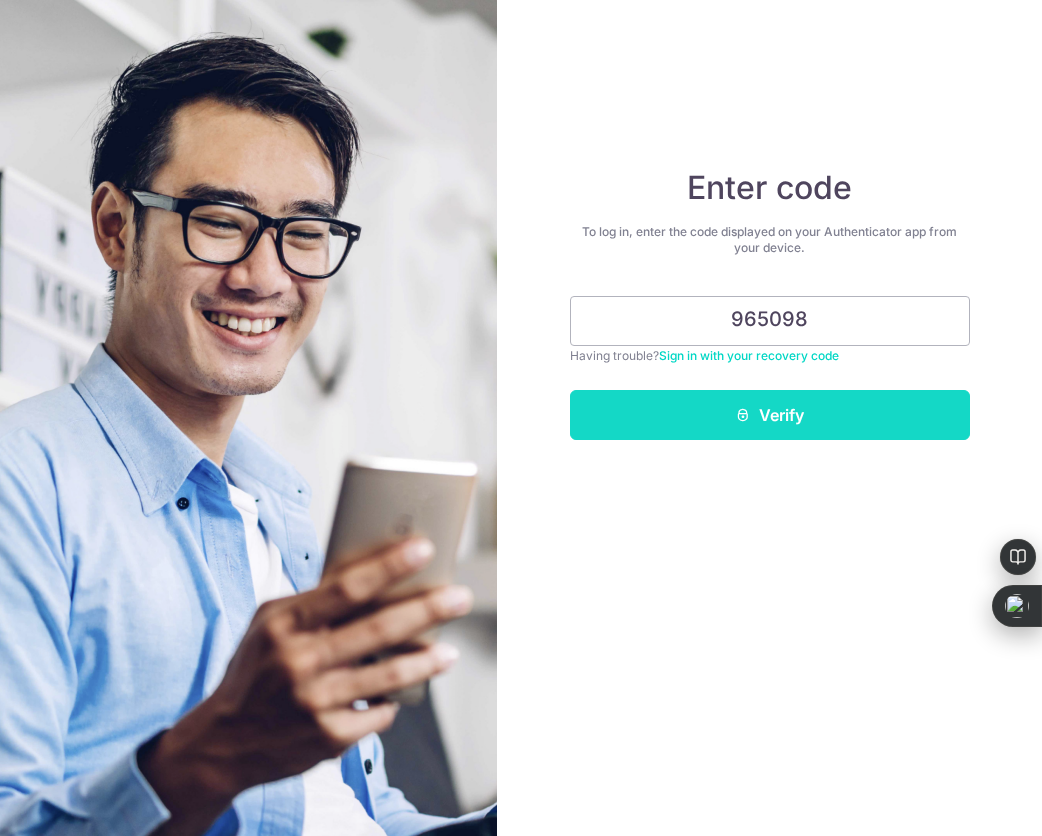 click on "Verify" at bounding box center [770, 415] 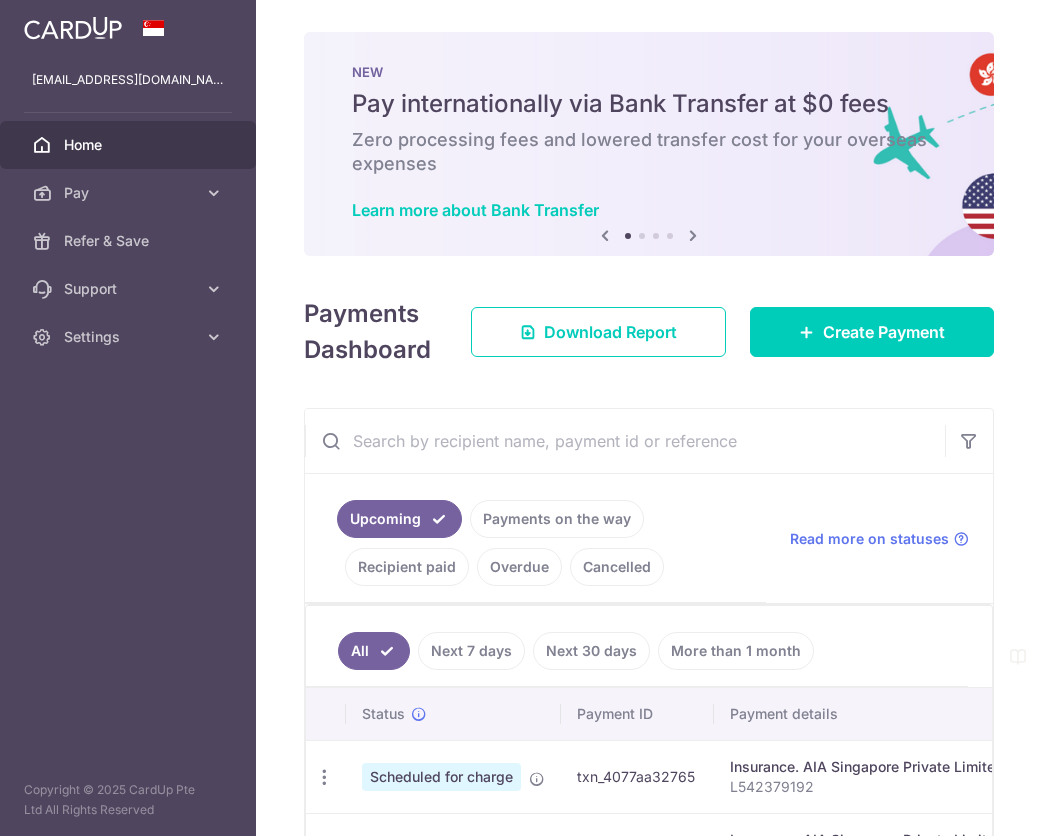 scroll, scrollTop: 0, scrollLeft: 0, axis: both 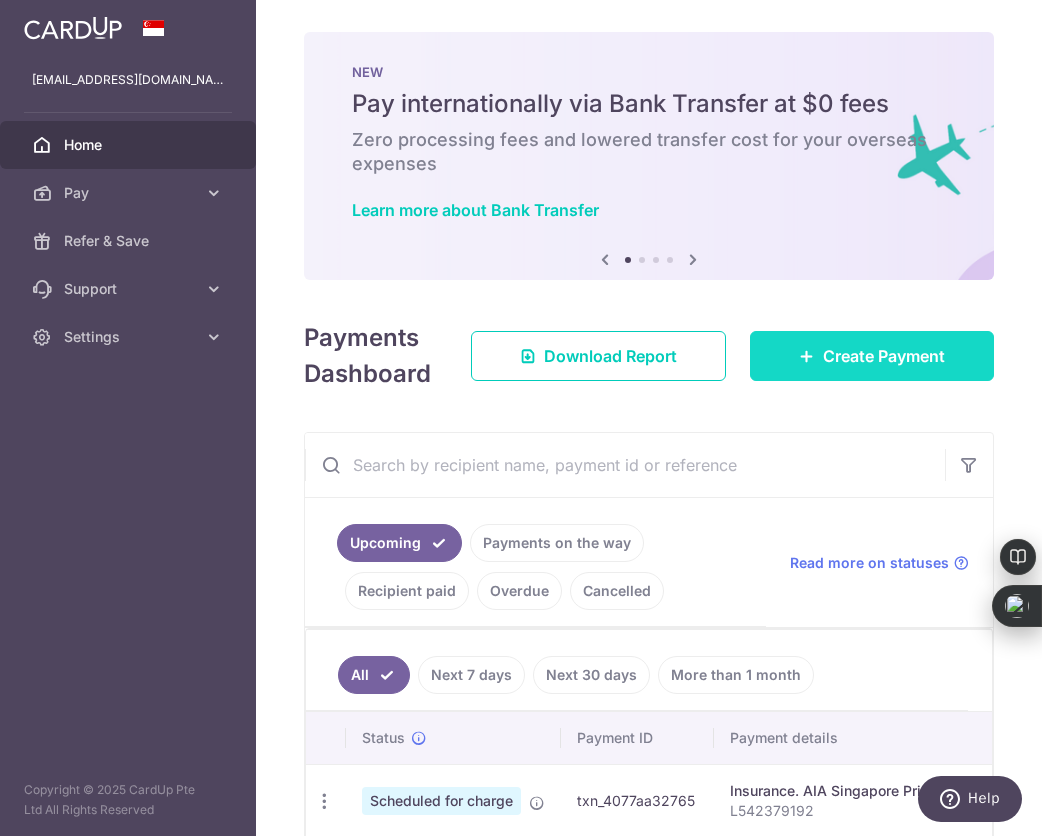 click on "Create Payment" at bounding box center (884, 356) 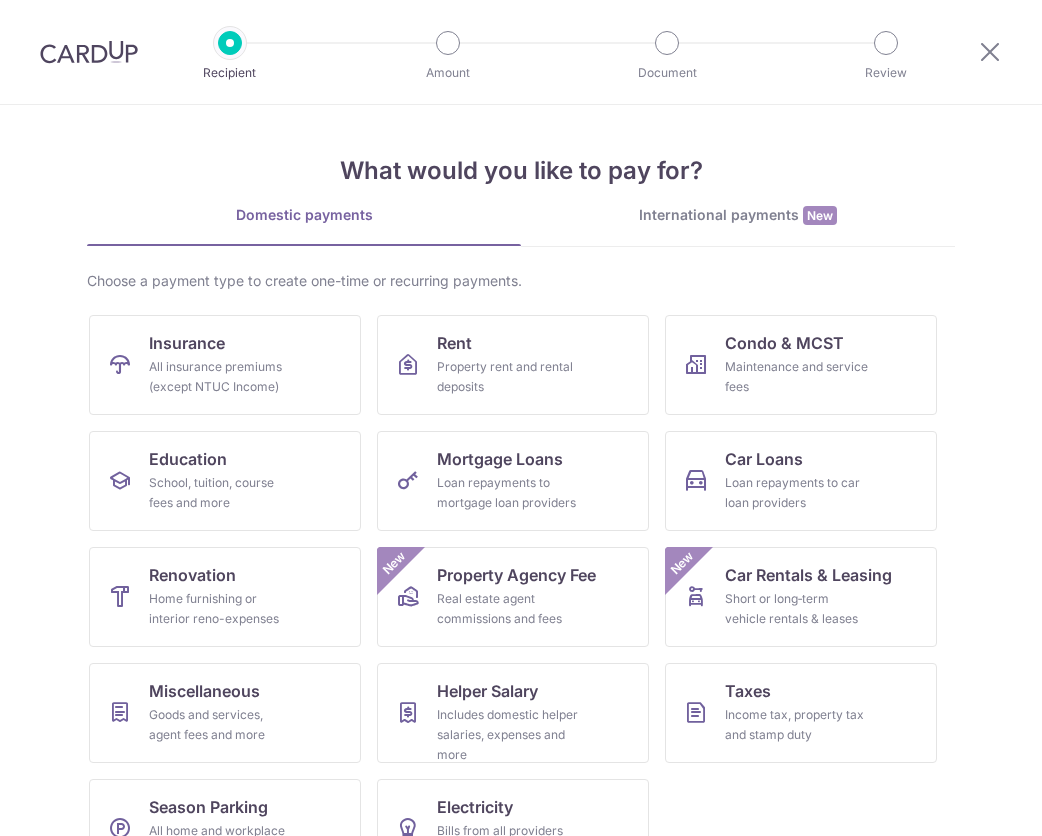 scroll, scrollTop: 0, scrollLeft: 0, axis: both 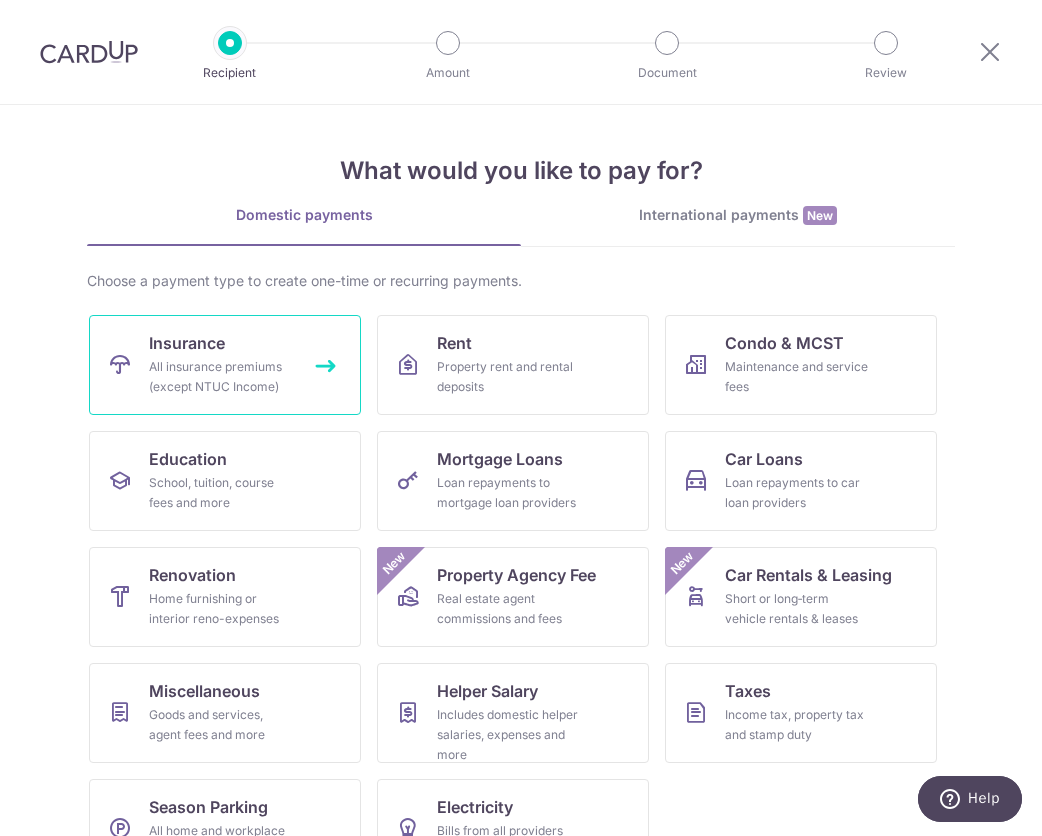 click on "Insurance All insurance premiums (except NTUC Income)" at bounding box center [225, 365] 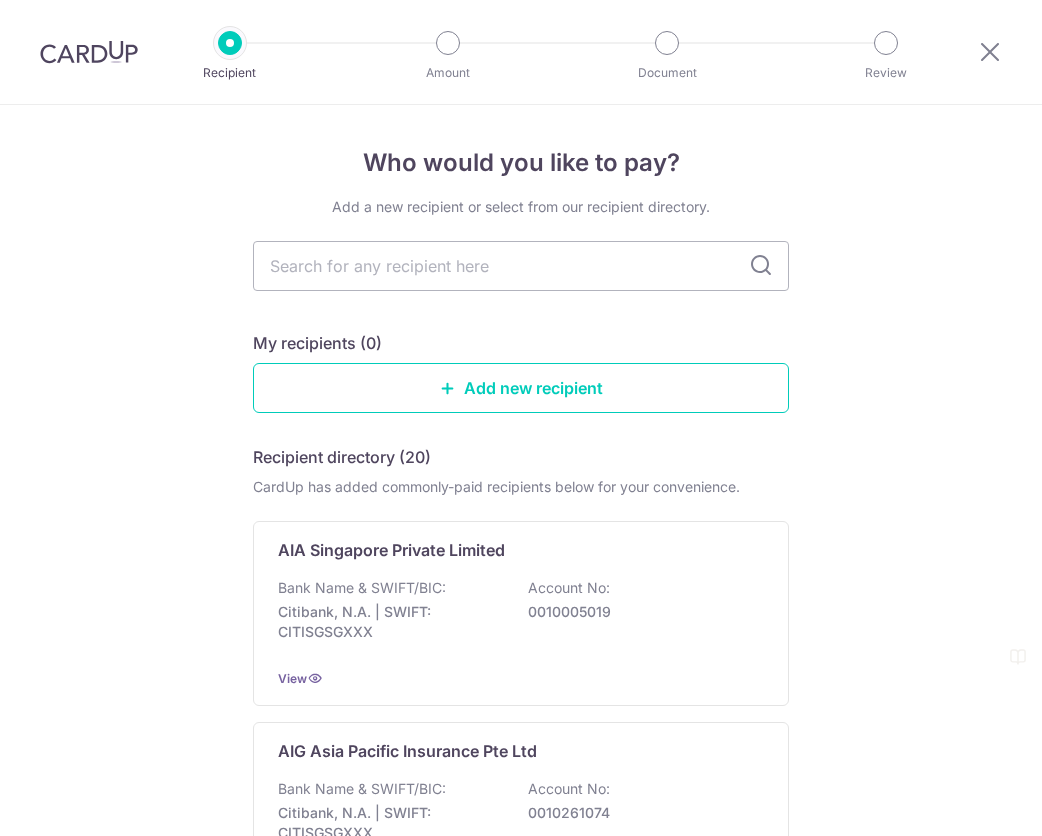 scroll, scrollTop: 0, scrollLeft: 0, axis: both 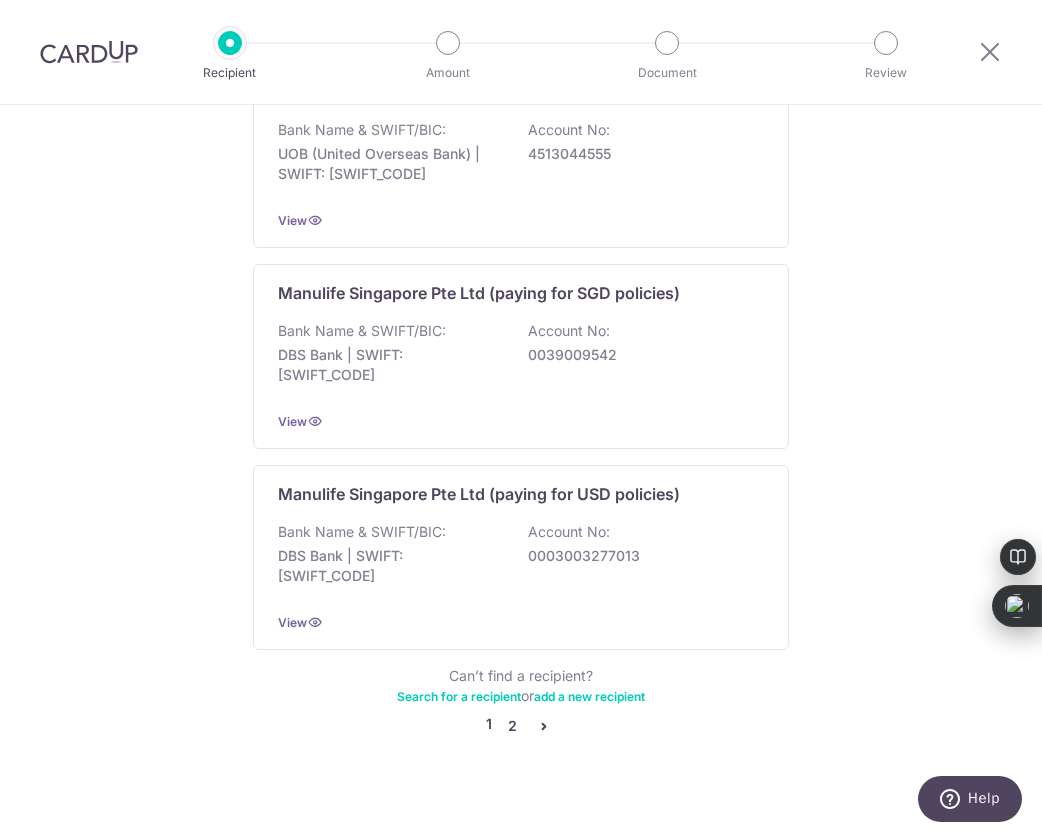 click on "2" at bounding box center (512, 726) 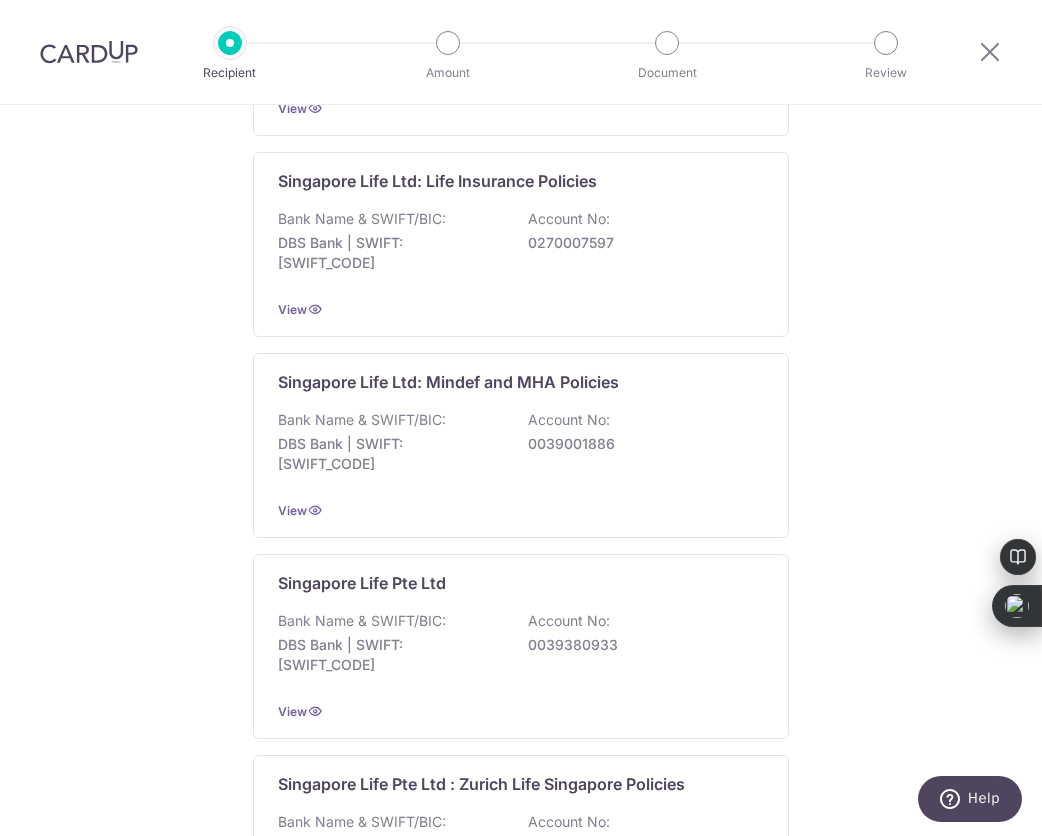 scroll, scrollTop: 1905, scrollLeft: 0, axis: vertical 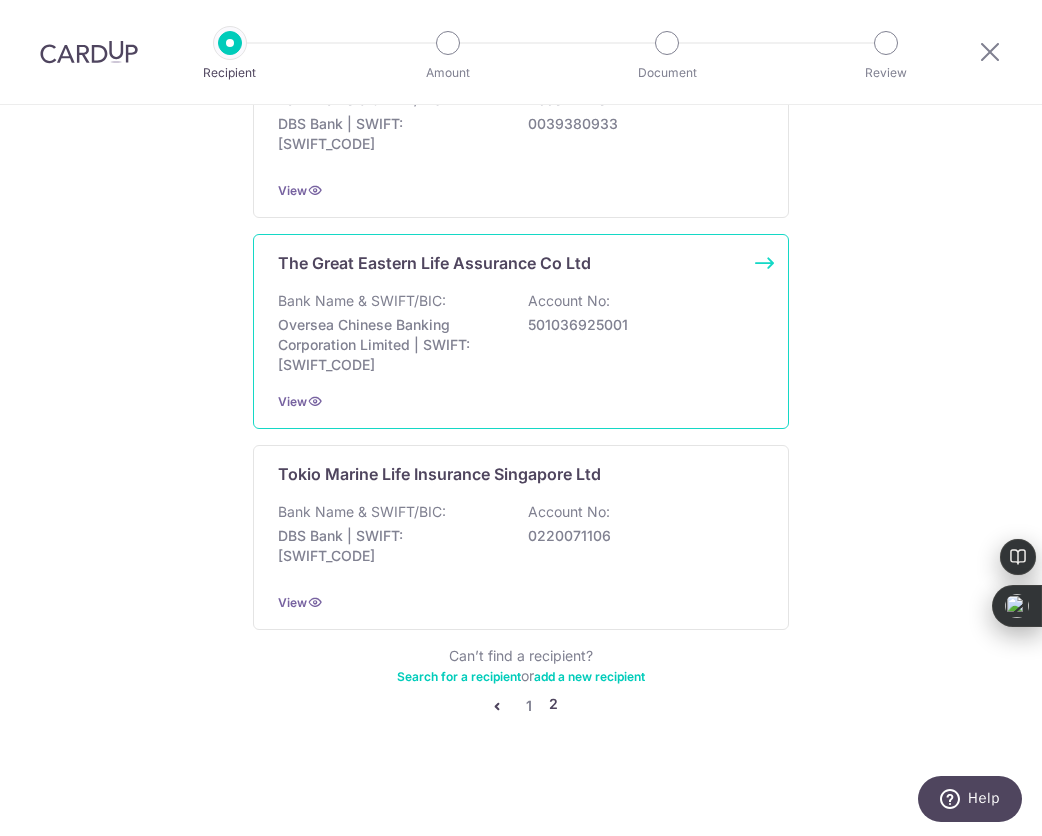 click on "The Great Eastern Life Assurance Co Ltd" at bounding box center [434, 263] 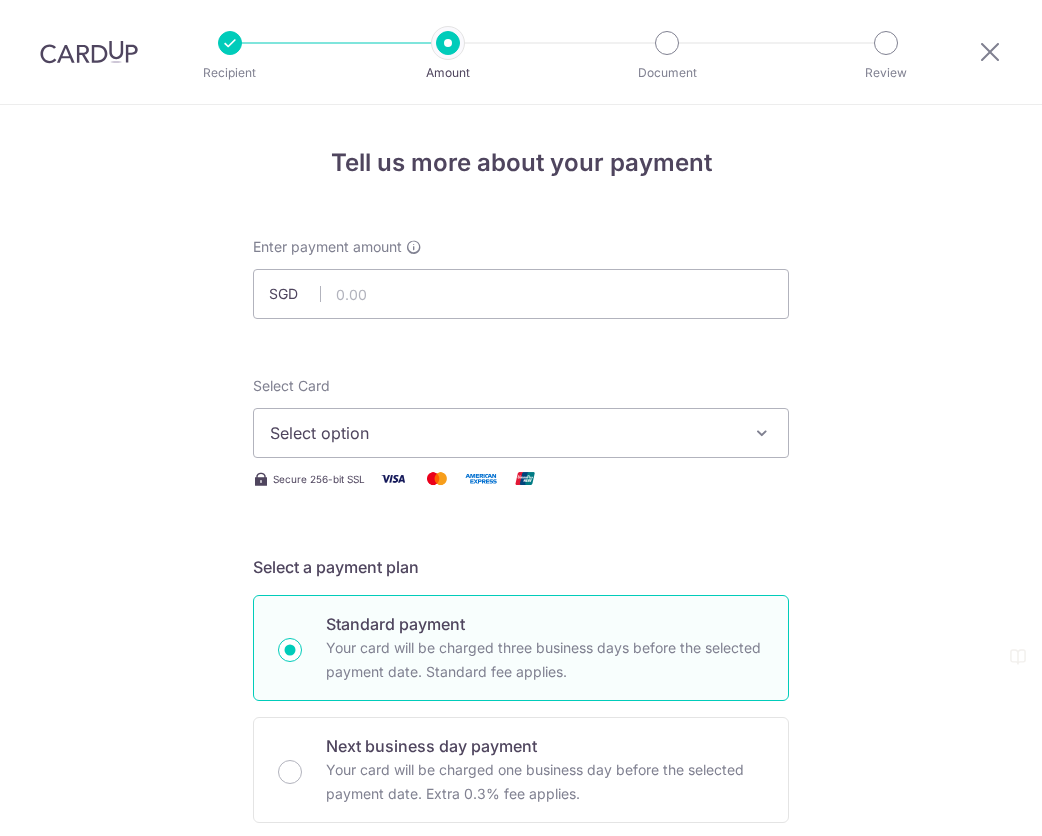 scroll, scrollTop: 0, scrollLeft: 0, axis: both 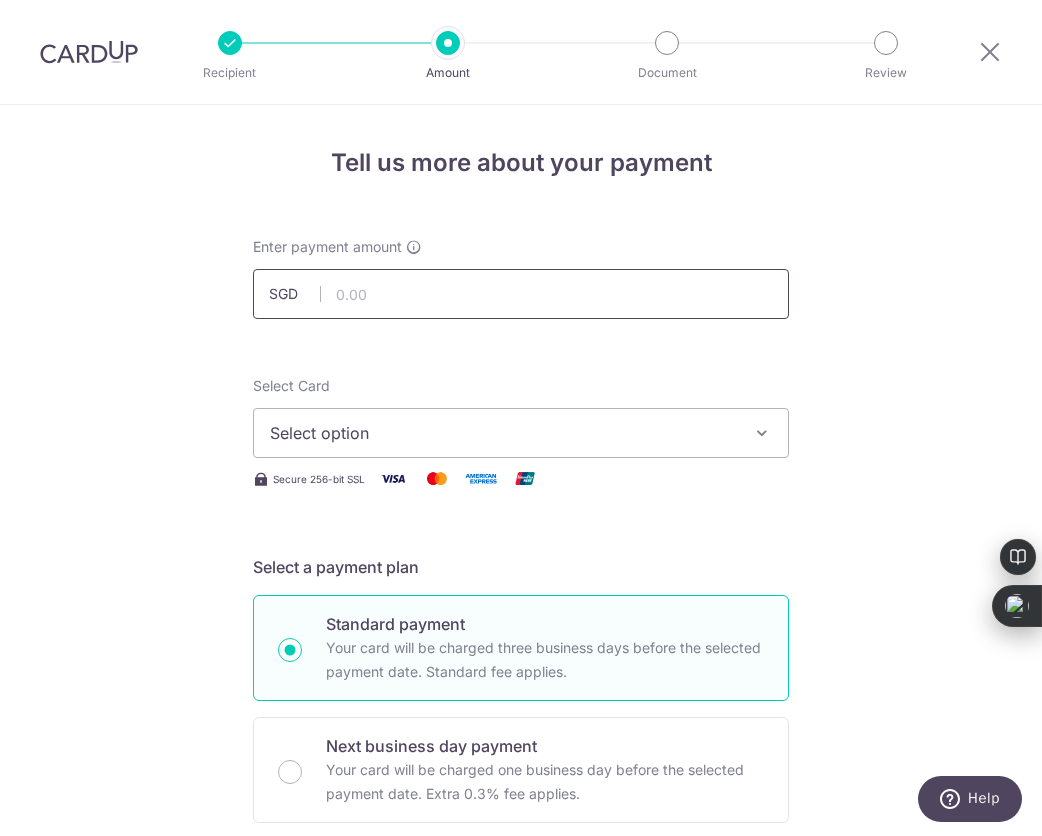 click at bounding box center (521, 294) 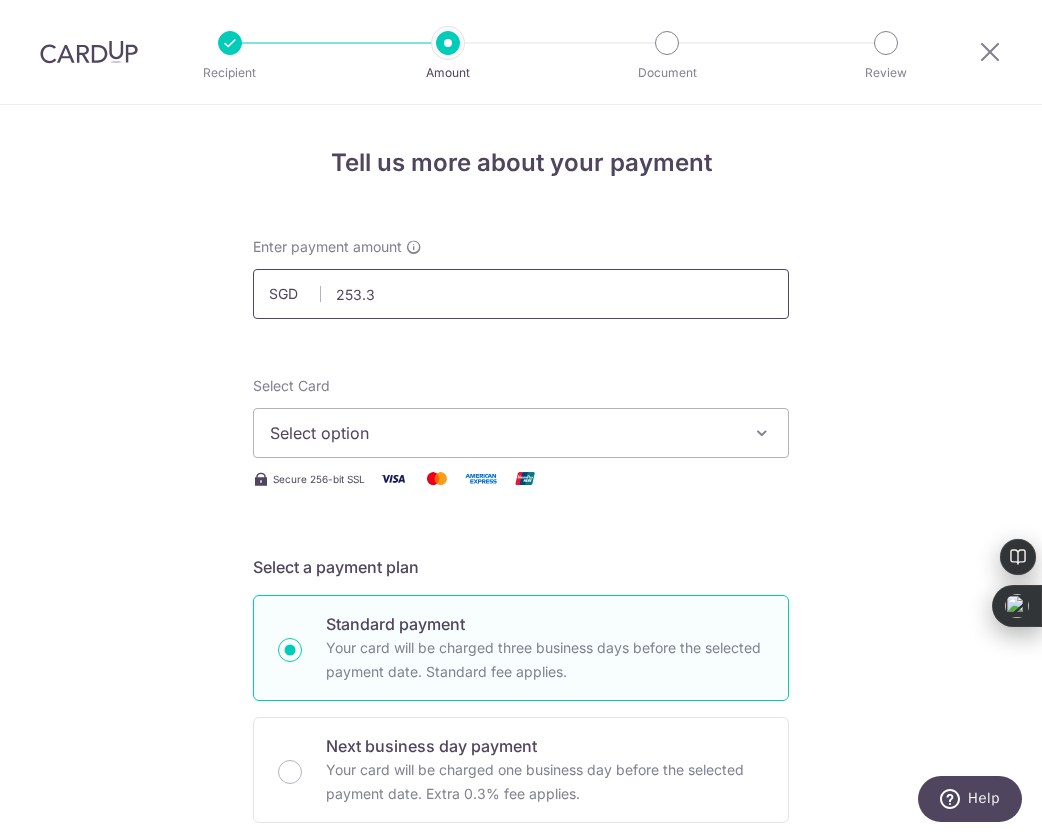 type on "253.37" 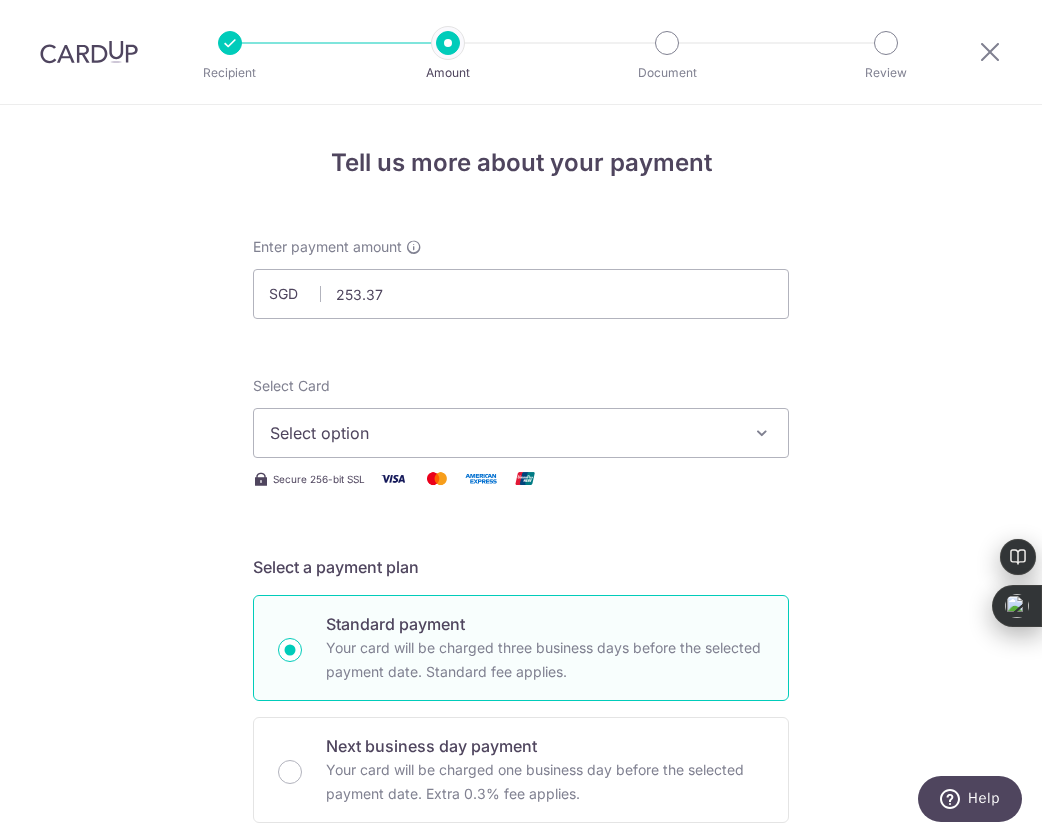 click on "Select option" at bounding box center [503, 433] 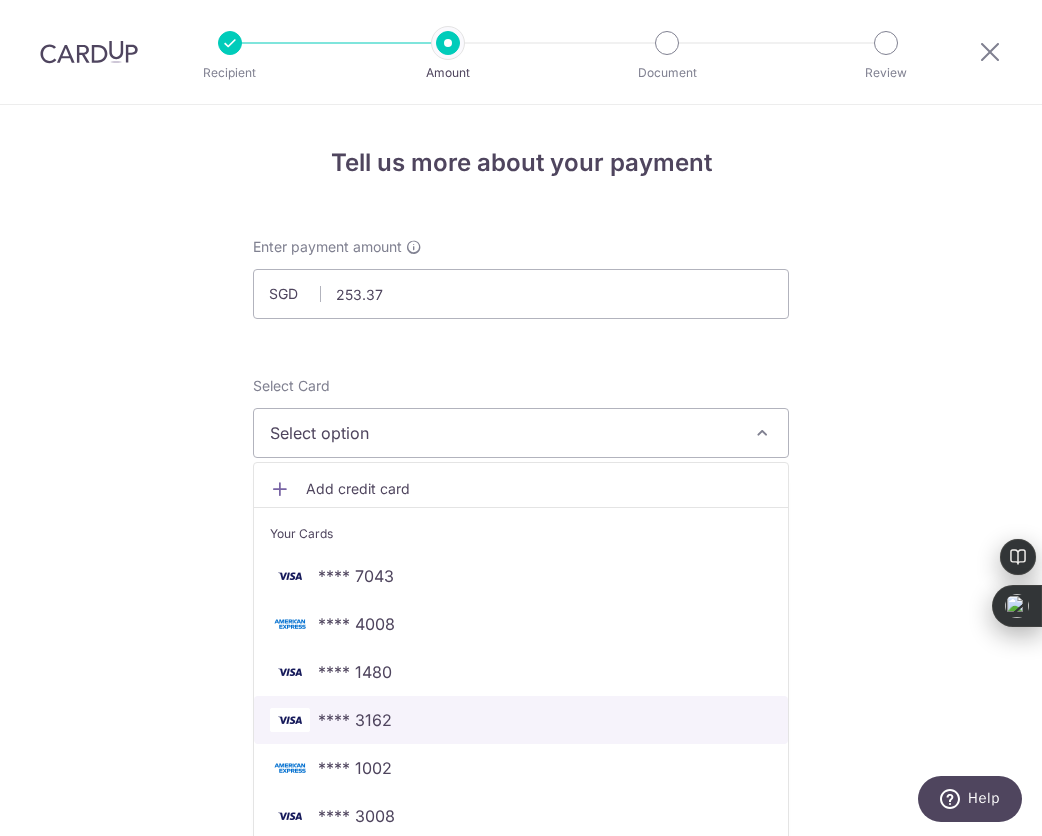 click on "**** 3162" at bounding box center [355, 720] 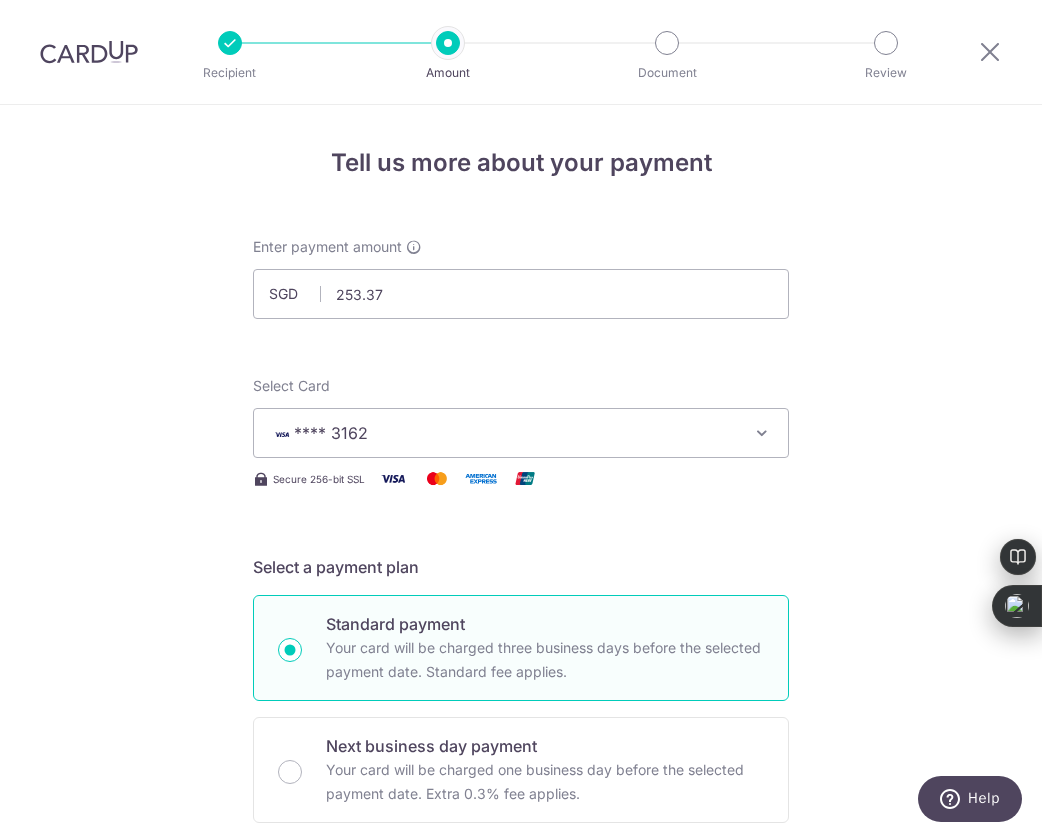 click on "Tell us more about your payment
Enter payment amount
SGD
253.37
253.37
Select Card
**** 3162
Add credit card
Your Cards
**** 7043
**** 4008
**** 1480
**** 3162
**** 1002
**** 3008
**** 0563
Secure 256-bit SSL" at bounding box center (521, 1009) 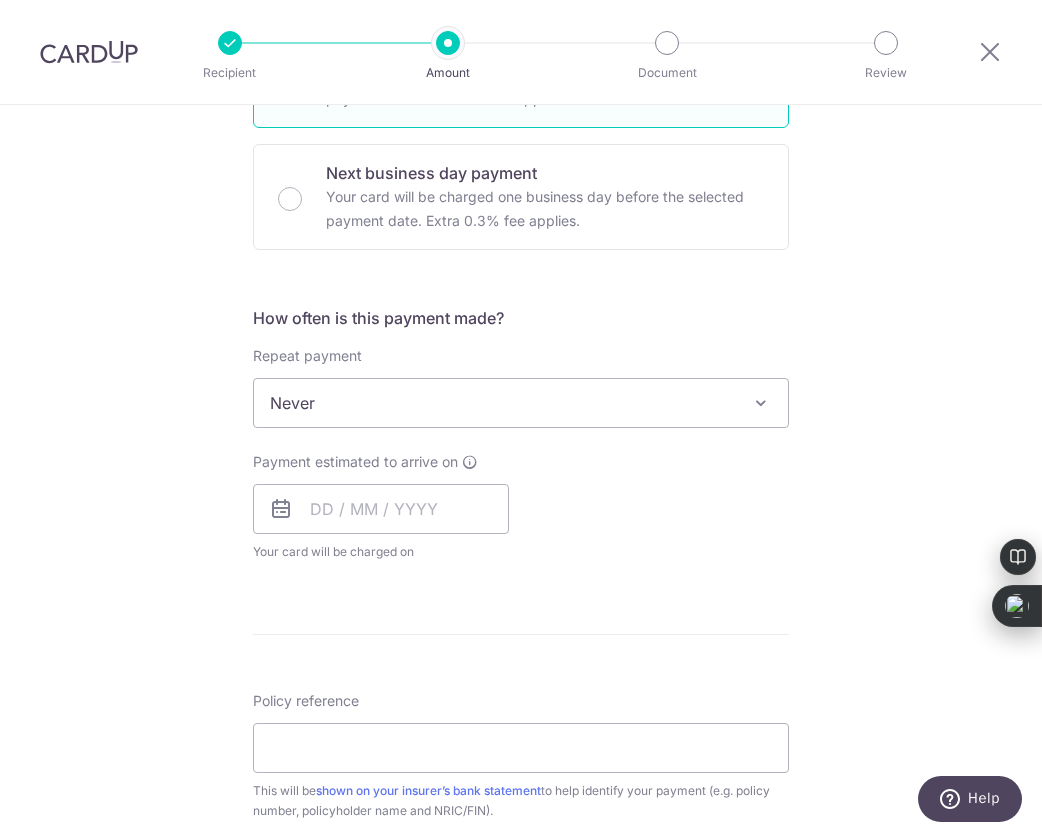 scroll, scrollTop: 524, scrollLeft: 0, axis: vertical 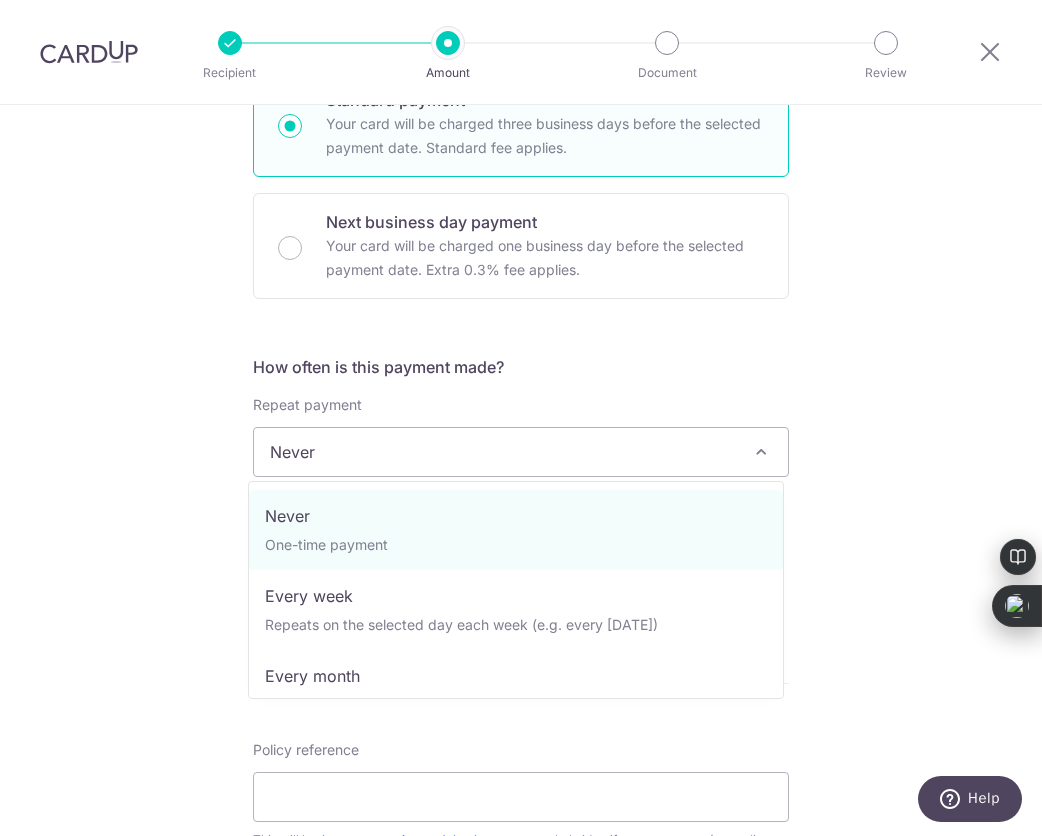 click on "Never" at bounding box center [521, 452] 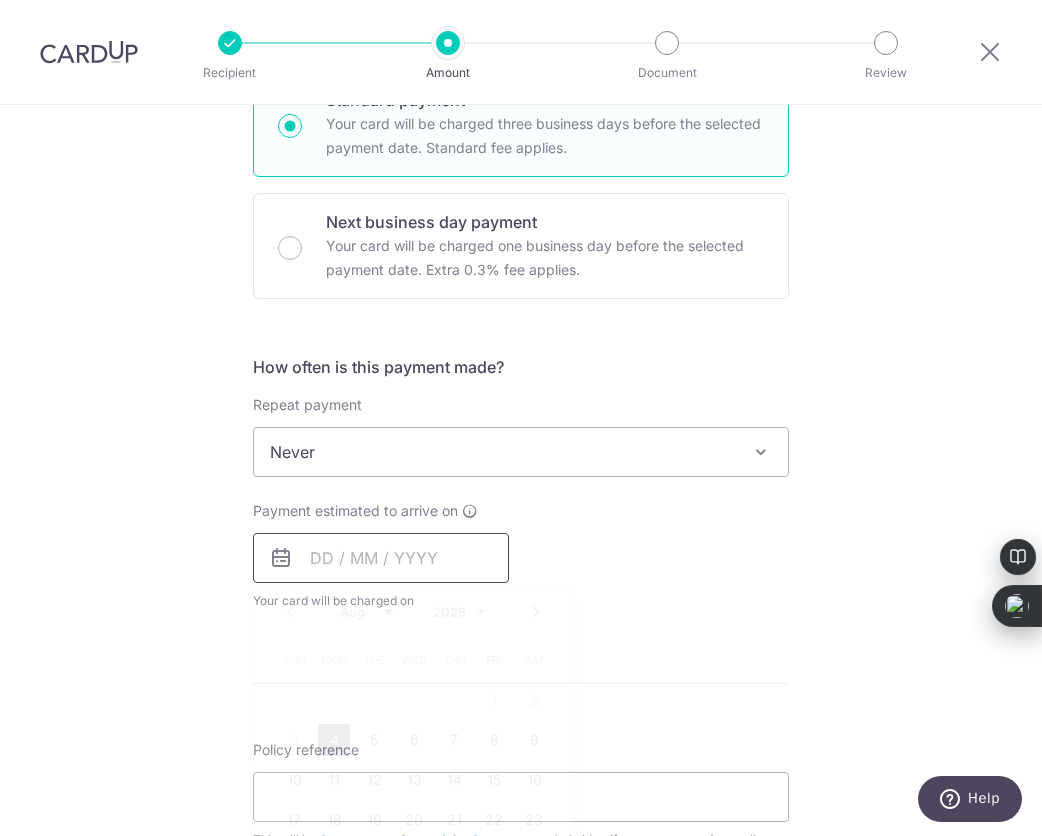 click at bounding box center (381, 558) 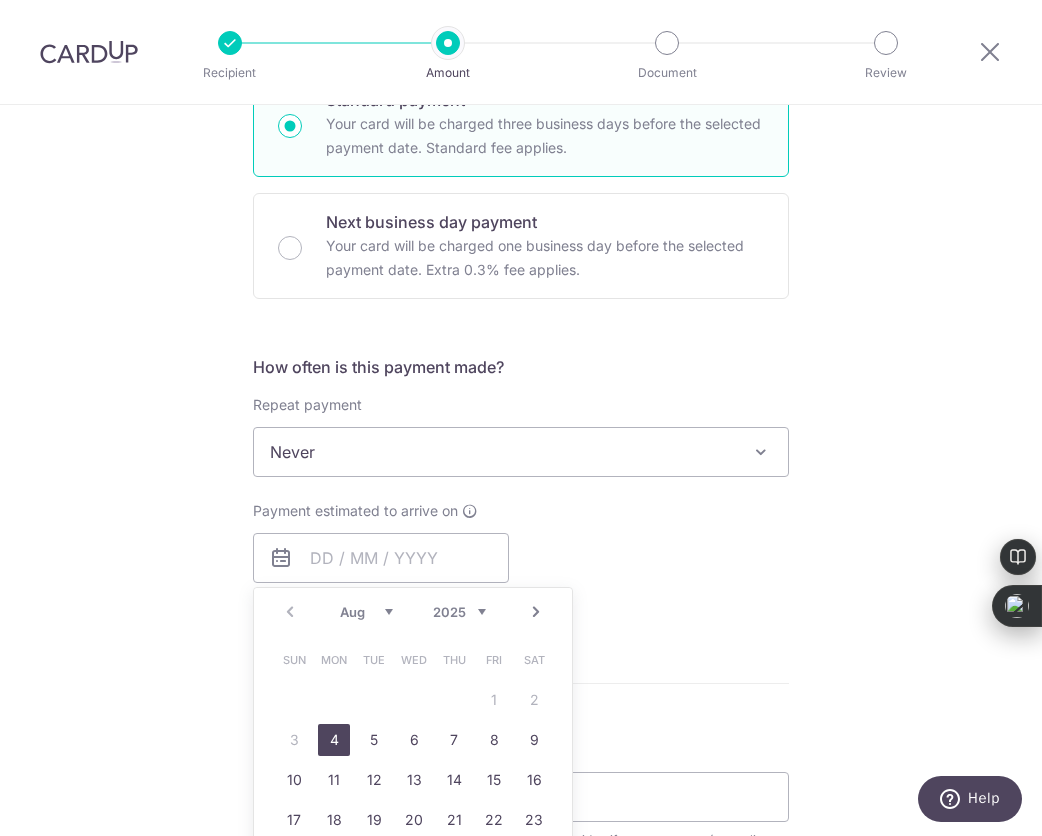 click on "4" at bounding box center (334, 740) 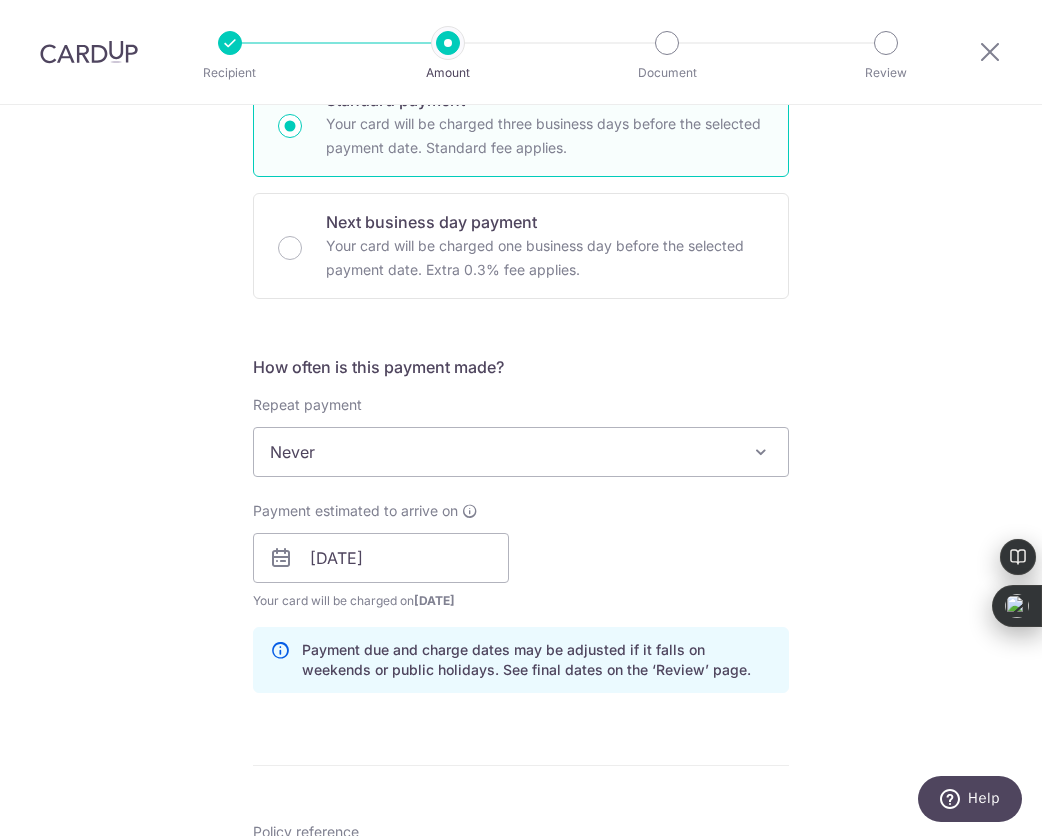 click on "Tell us more about your payment
Enter payment amount
SGD
253.37
253.37
Select Card
**** 3162
Add credit card
Your Cards
**** 7043
**** 4008
**** 1480
**** 3162
**** 1002
**** 3008
**** 0563
Secure 256-bit SSL" at bounding box center (521, 526) 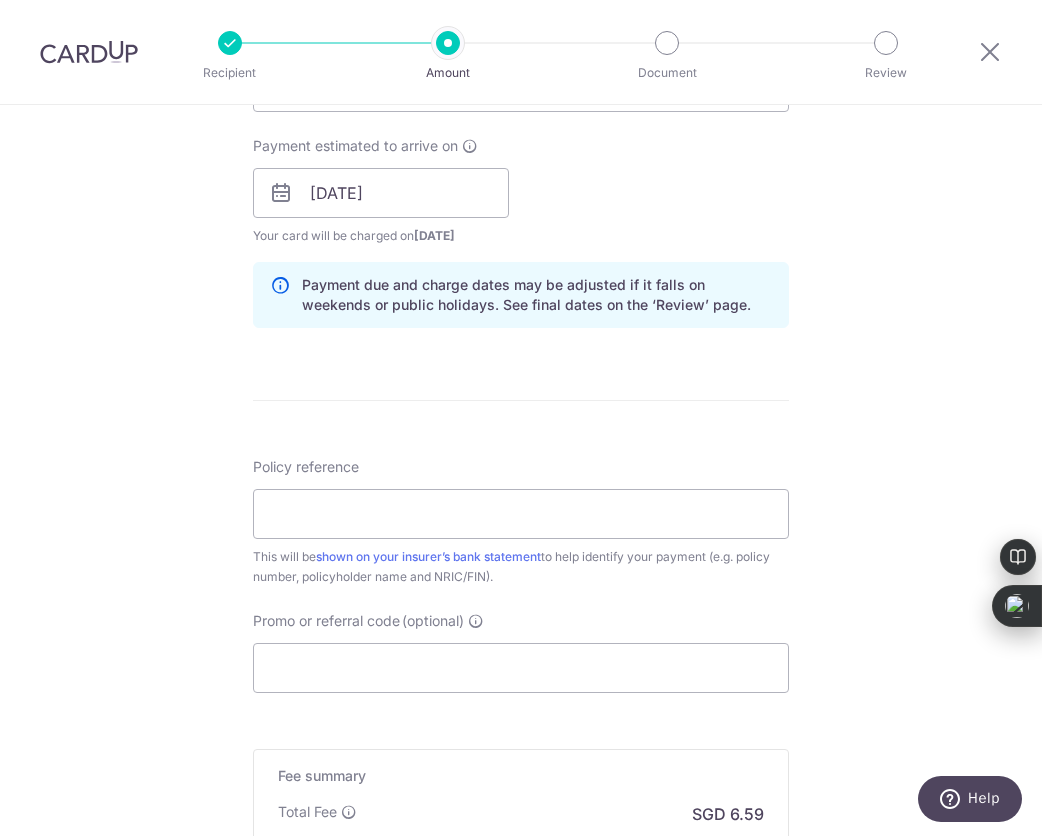 scroll, scrollTop: 893, scrollLeft: 0, axis: vertical 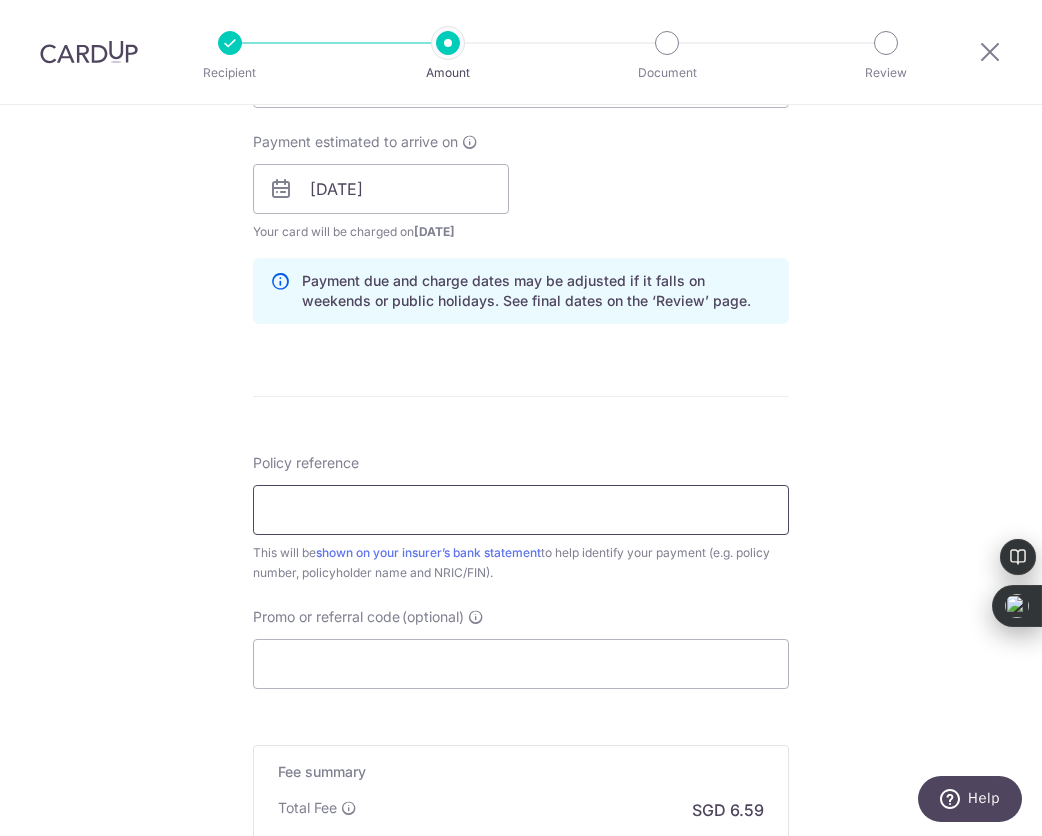 click on "Policy reference" at bounding box center (521, 510) 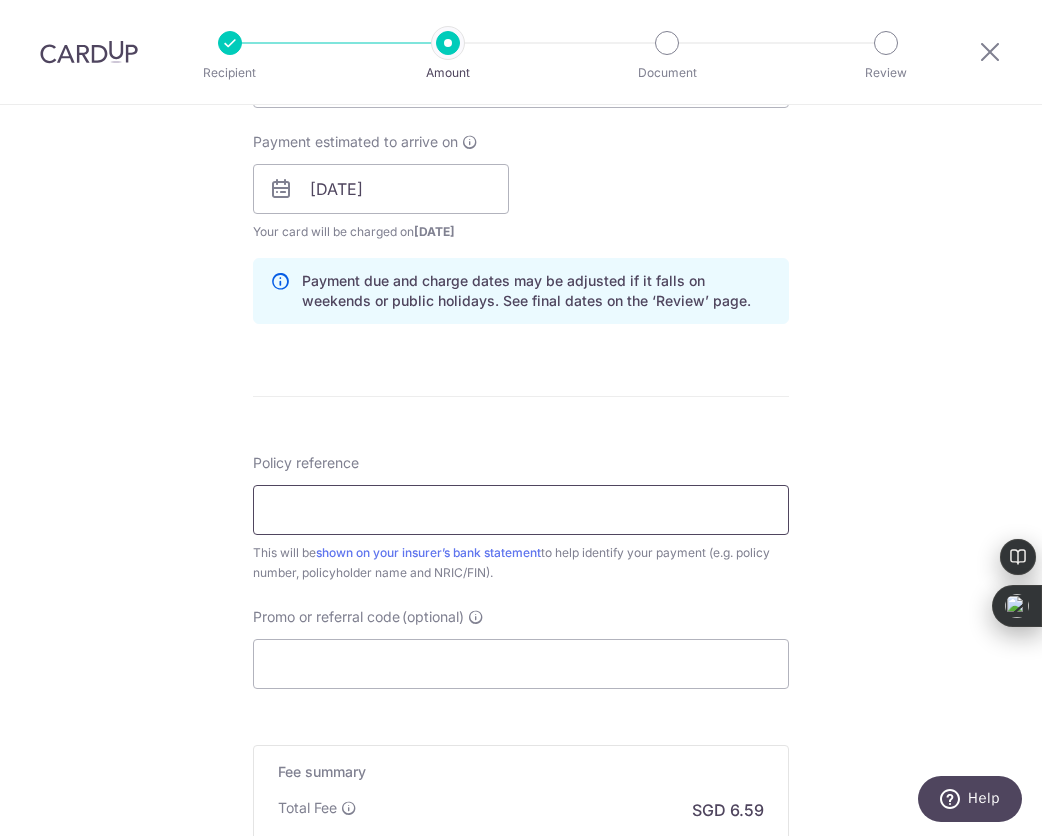paste on "0241149610" 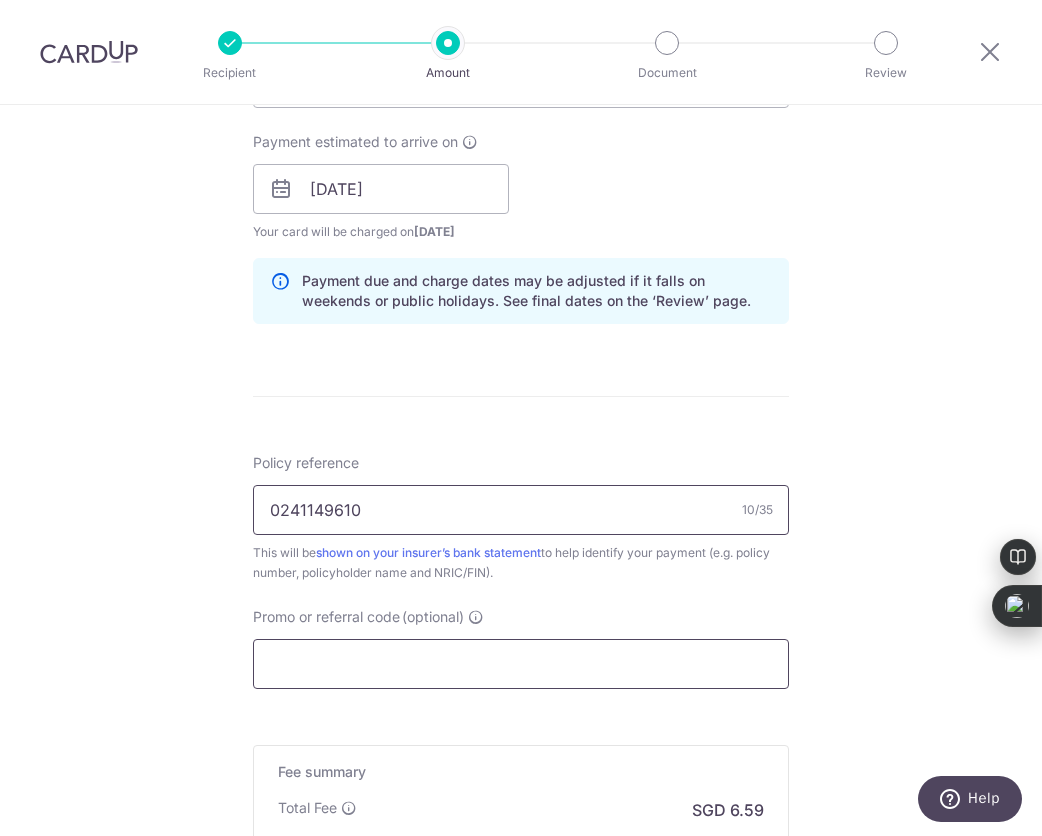 type on "0241149610" 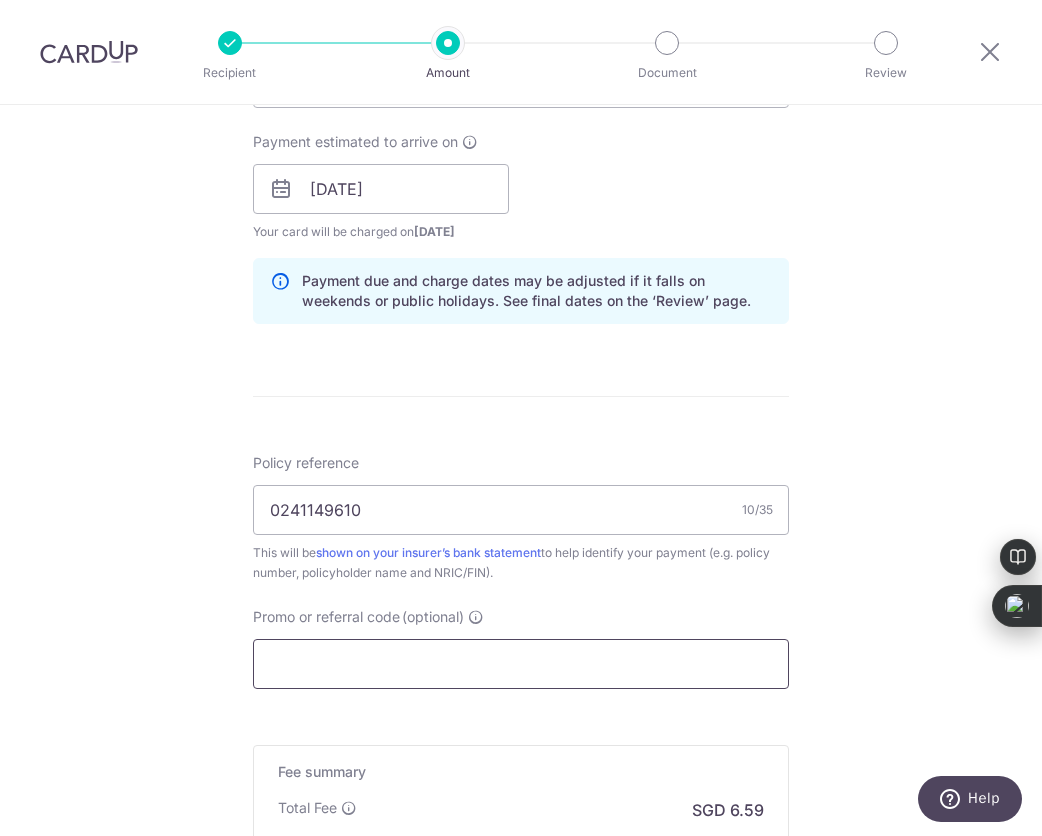 click on "Promo or referral code
(optional)" at bounding box center [521, 664] 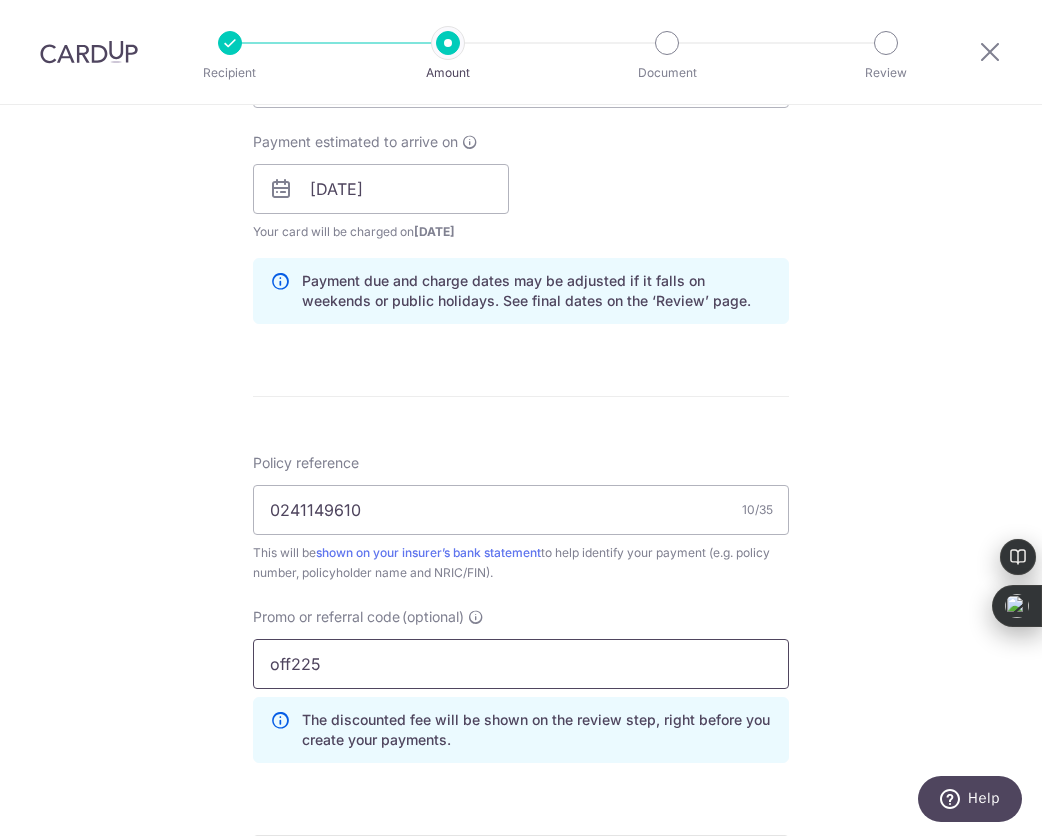 type on "off225" 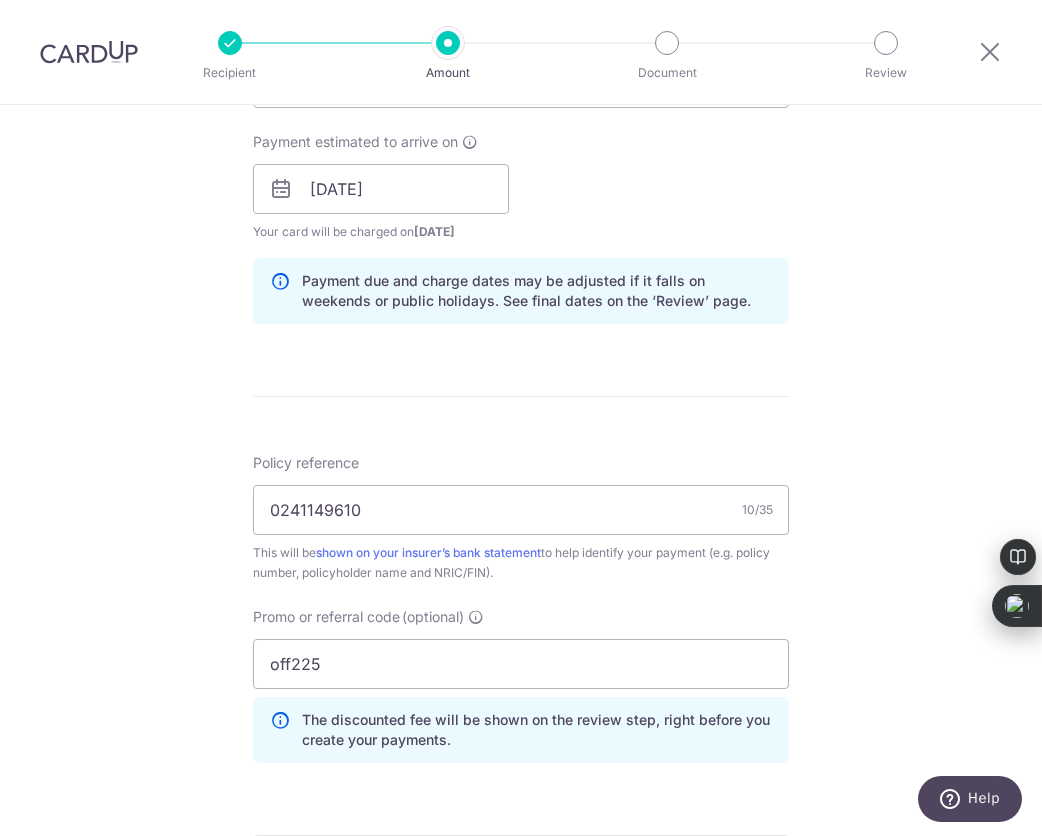 click on "Tell us more about your payment
Enter payment amount
SGD
253.37
253.37
Select Card
**** 3162
Add credit card
Your Cards
**** 7043
**** 4008
**** 1480
**** 3162
**** 1002
**** 3008
**** 0563
Secure 256-bit SSL" at bounding box center (521, 202) 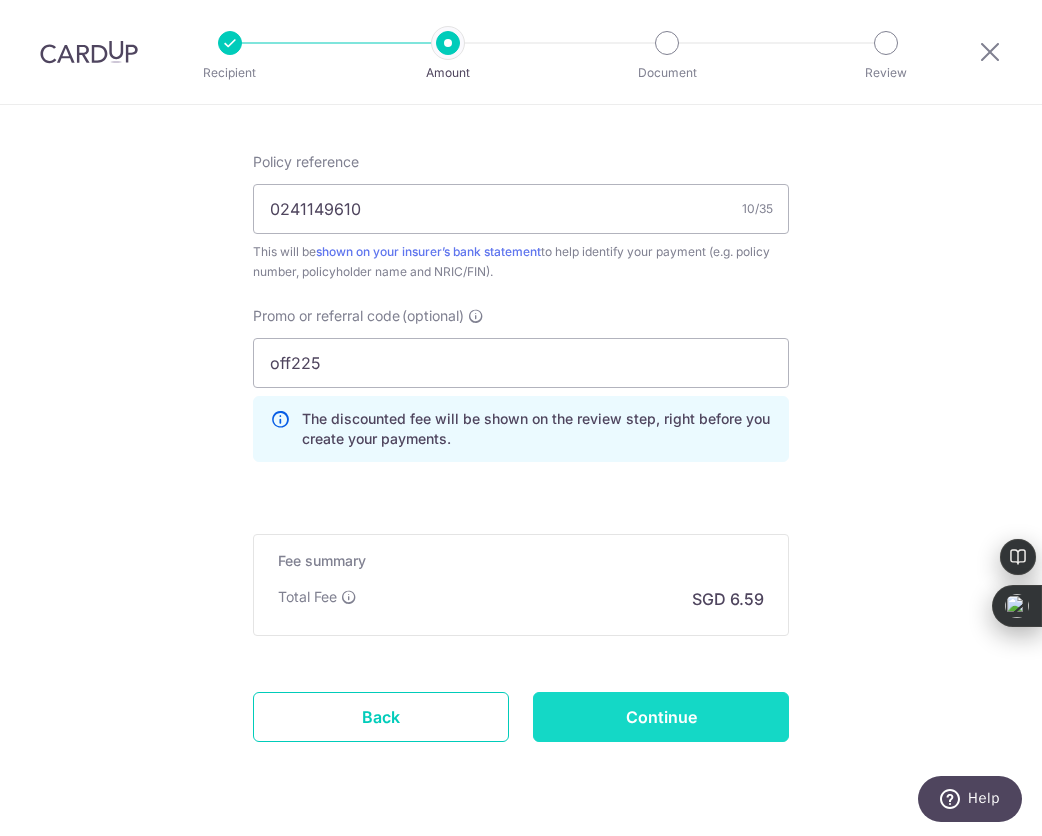 scroll, scrollTop: 1240, scrollLeft: 0, axis: vertical 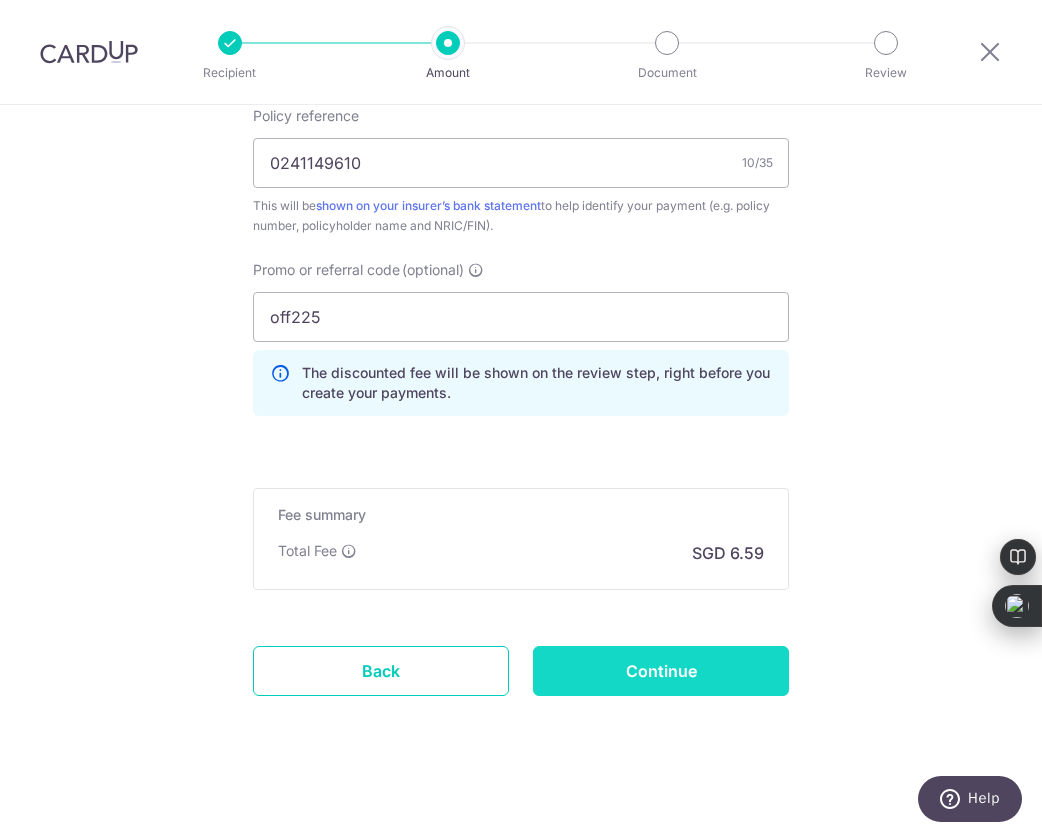 click on "Continue" at bounding box center (661, 671) 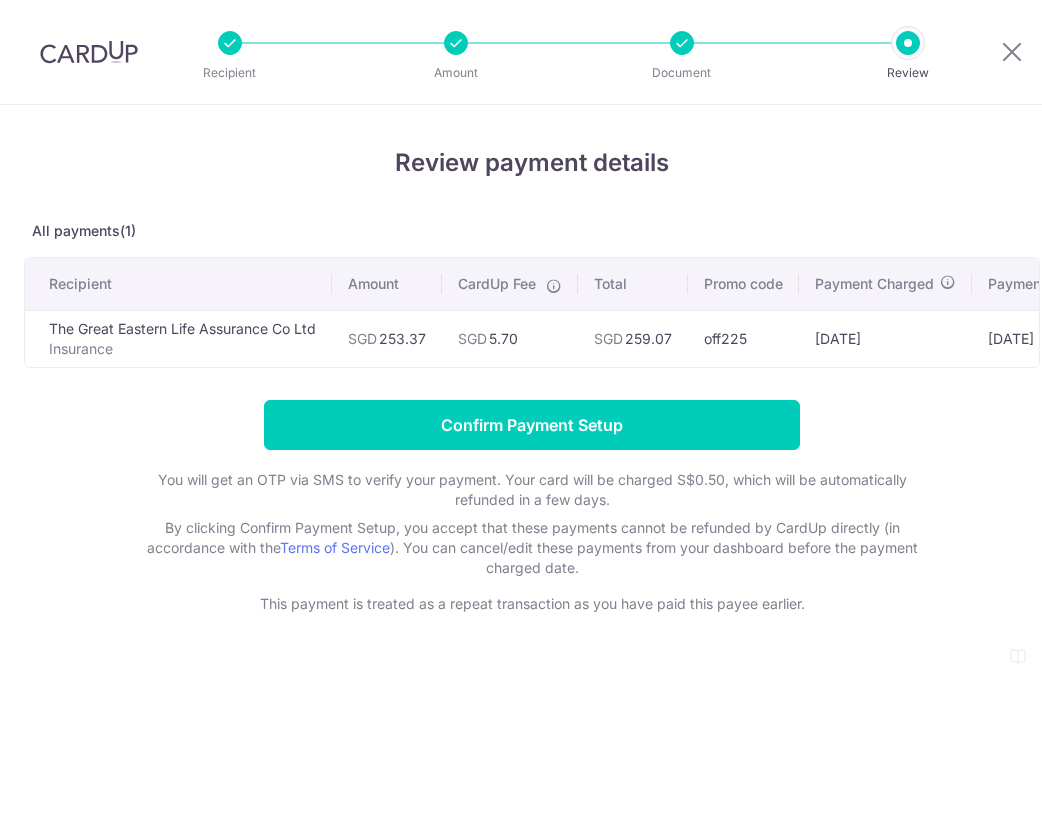 scroll, scrollTop: 0, scrollLeft: 0, axis: both 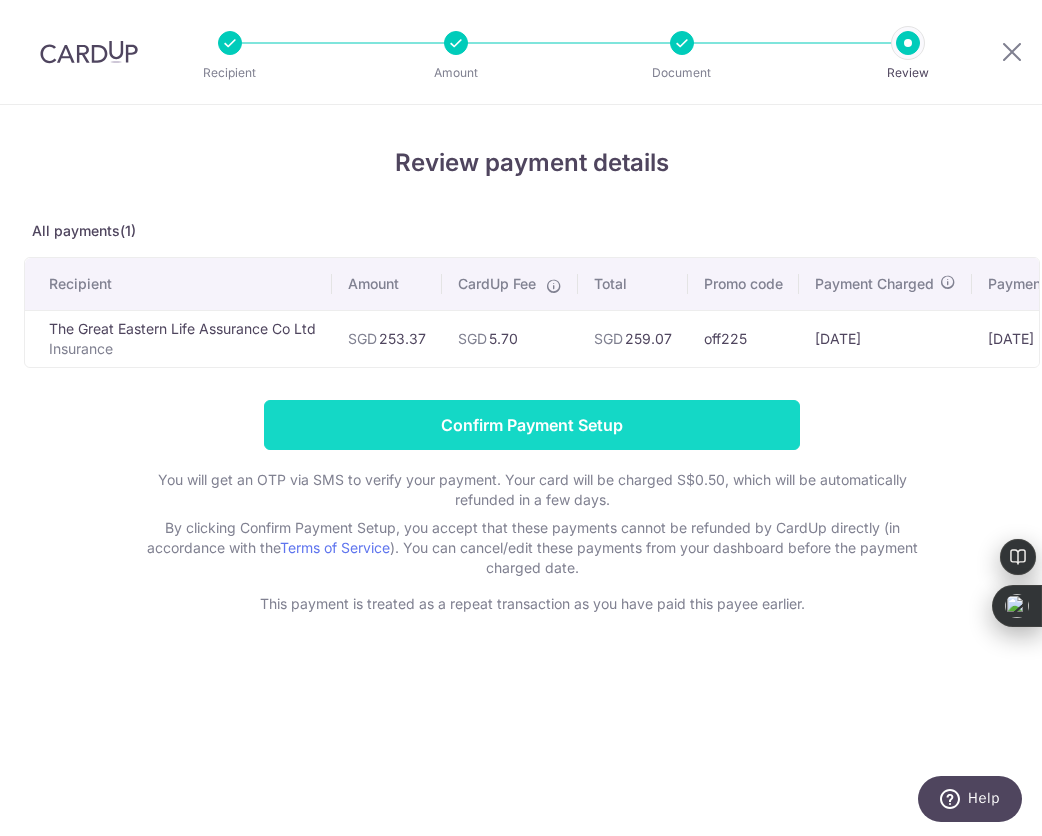 click on "Confirm Payment Setup" at bounding box center [532, 425] 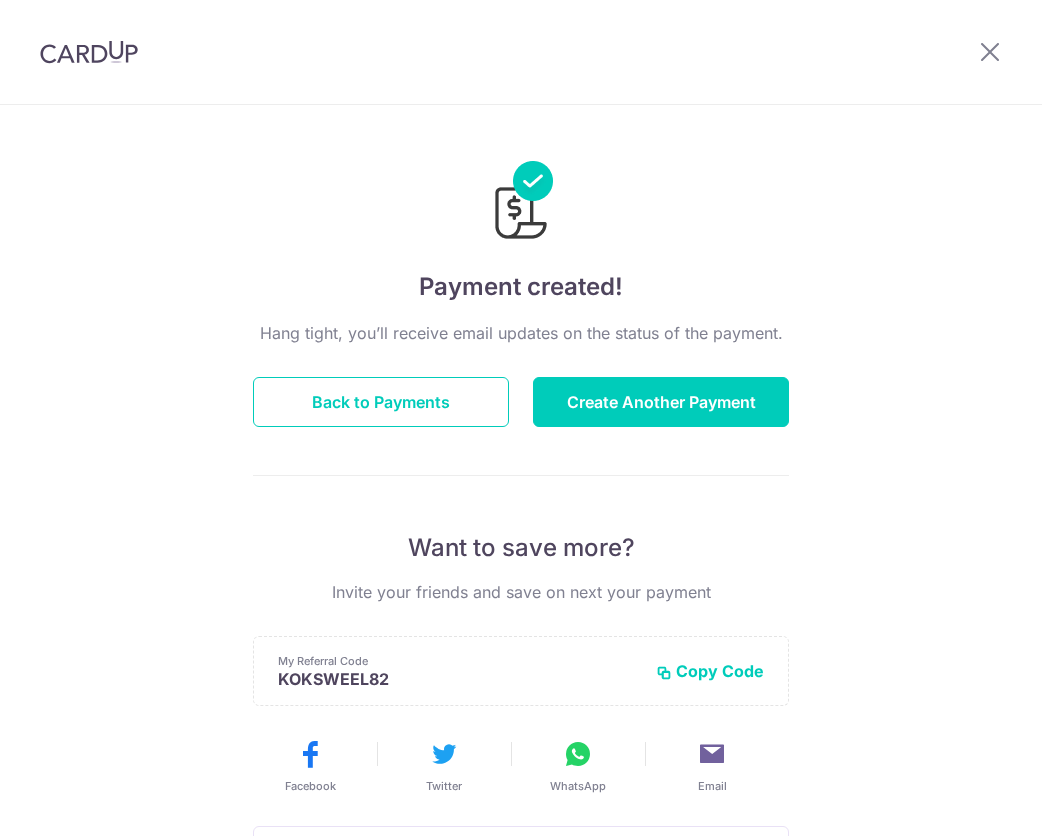 scroll, scrollTop: 0, scrollLeft: 0, axis: both 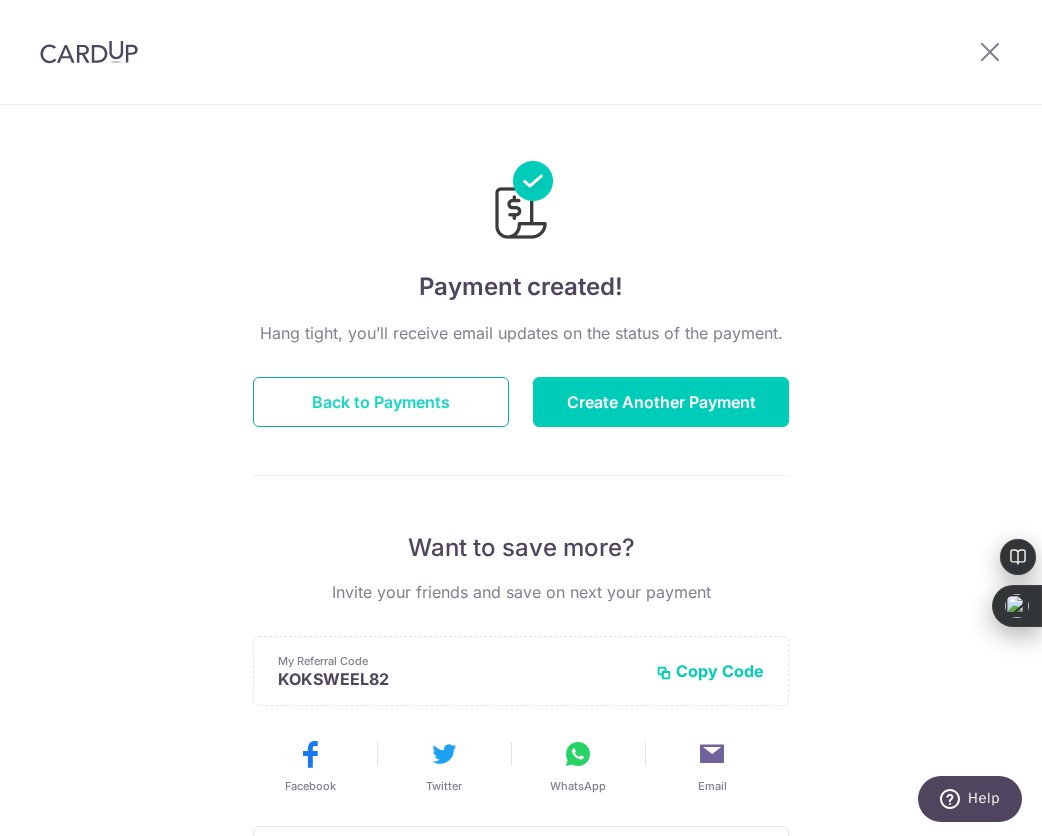 click on "Back to Payments" at bounding box center (381, 402) 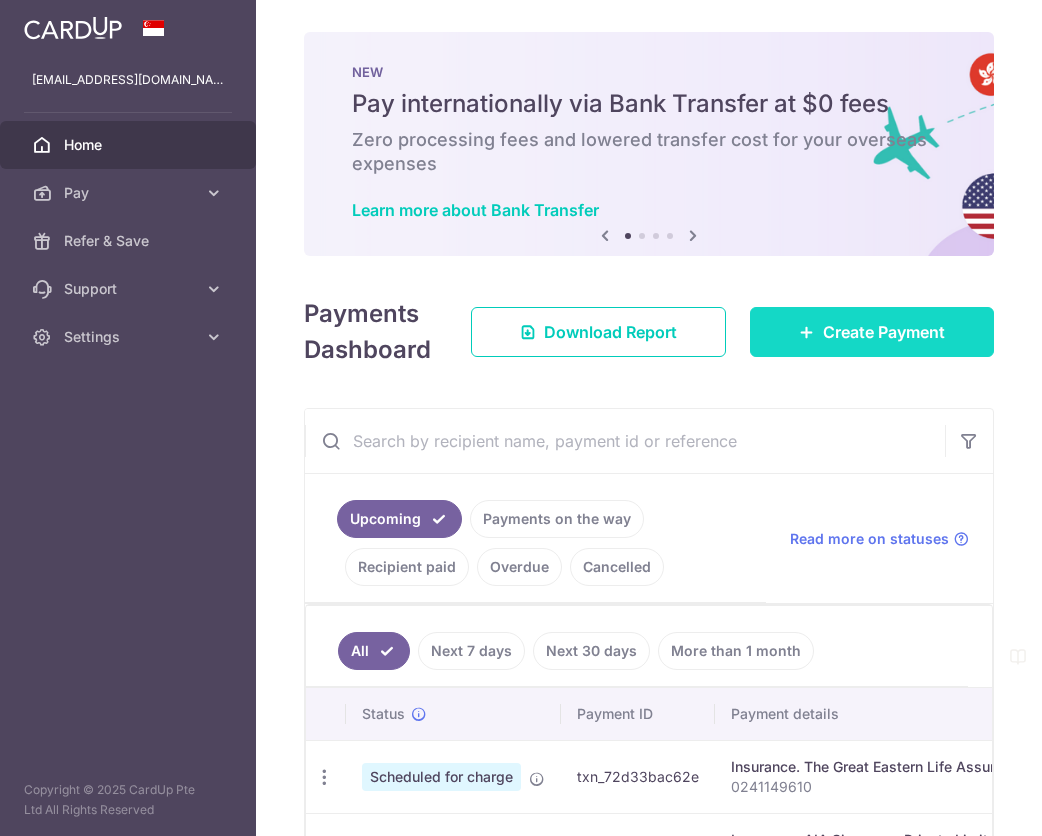 scroll, scrollTop: 0, scrollLeft: 0, axis: both 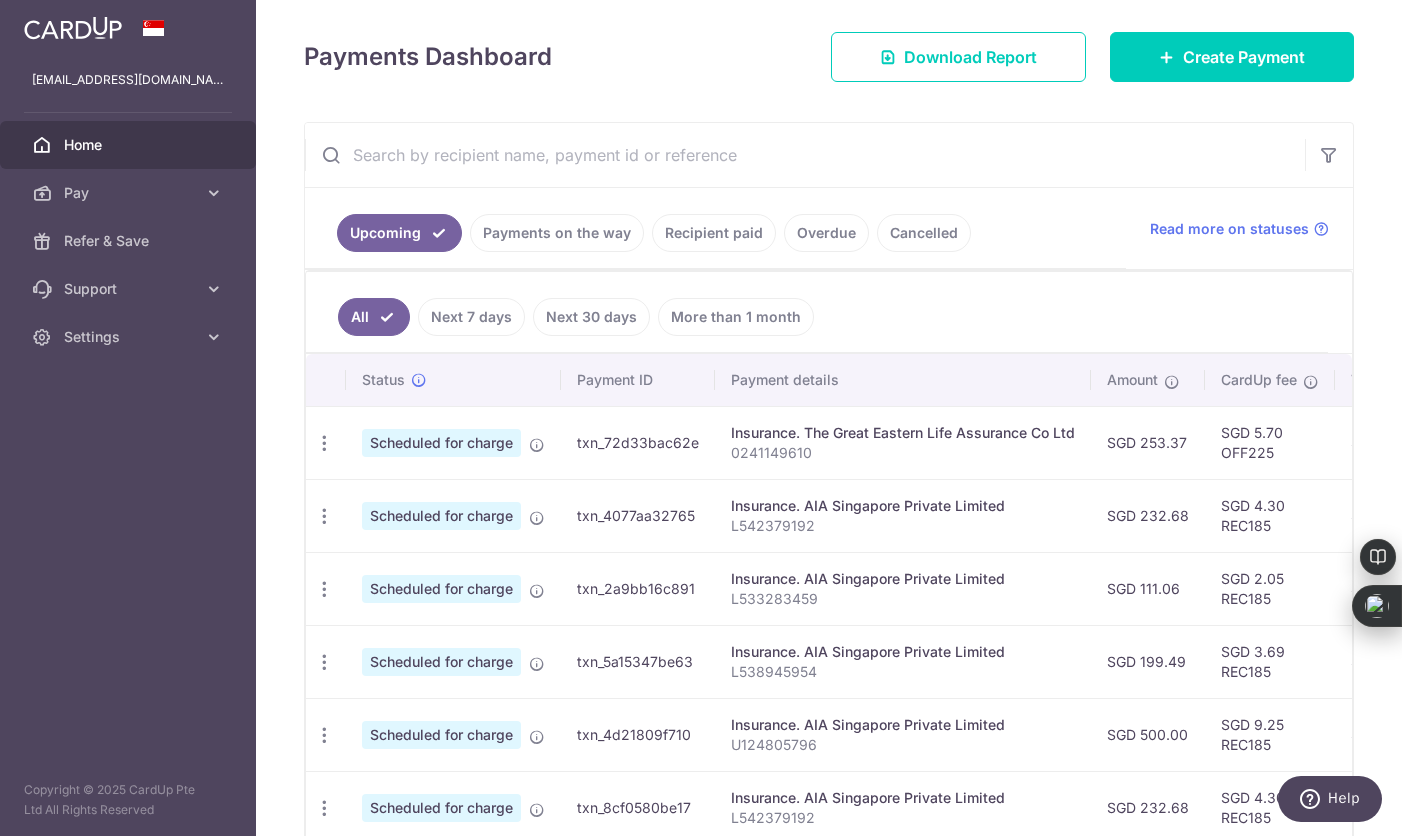 click on "0241149610" at bounding box center (903, 453) 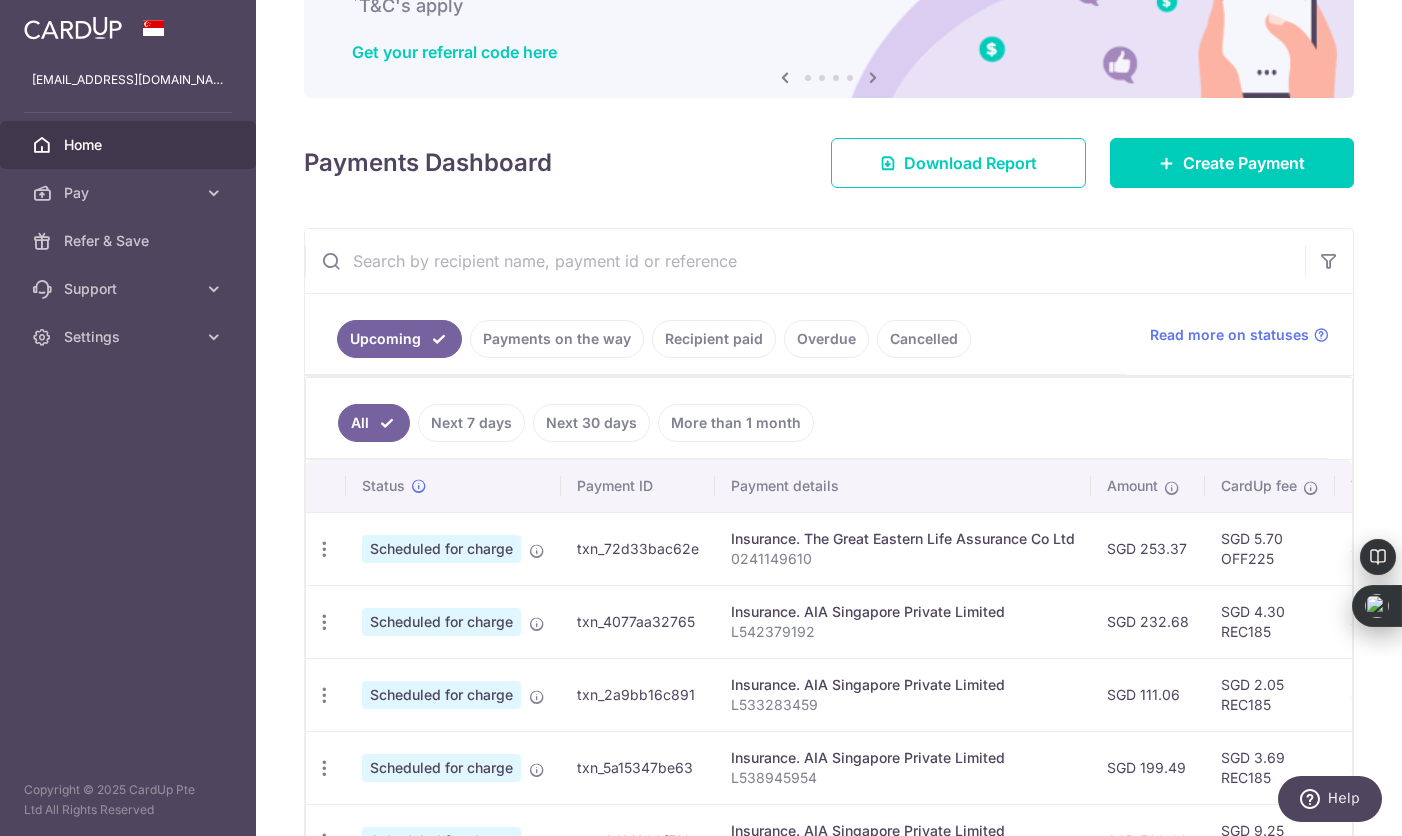 scroll, scrollTop: 0, scrollLeft: 0, axis: both 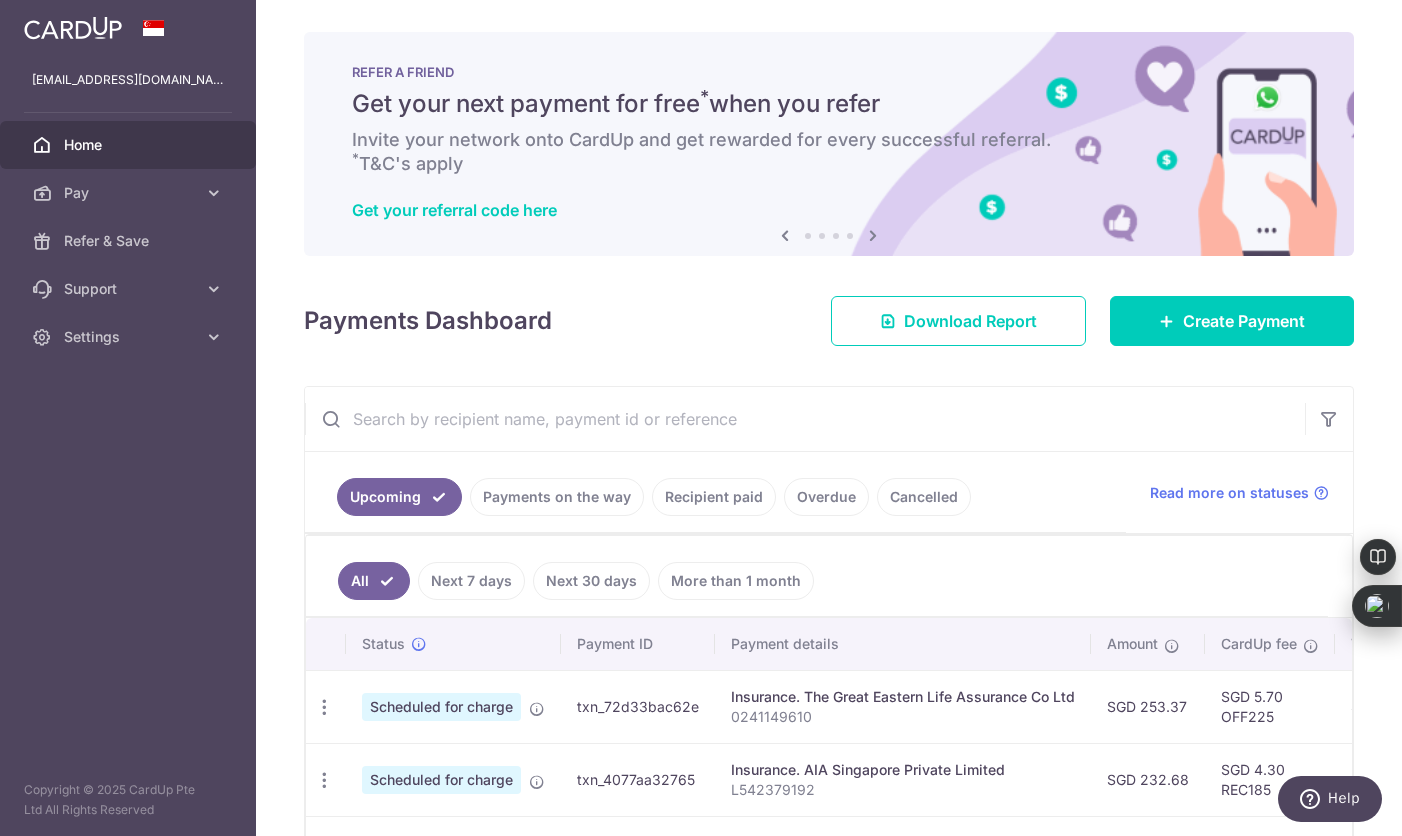 click on "Home" at bounding box center [130, 145] 